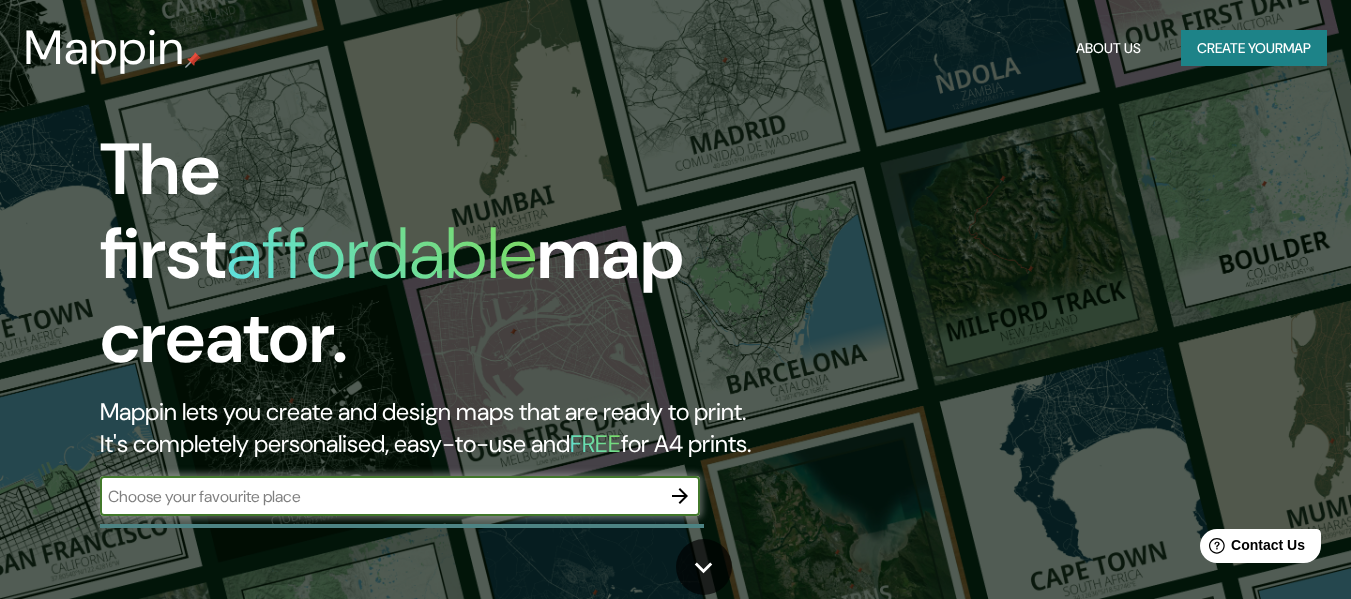 scroll, scrollTop: 0, scrollLeft: 0, axis: both 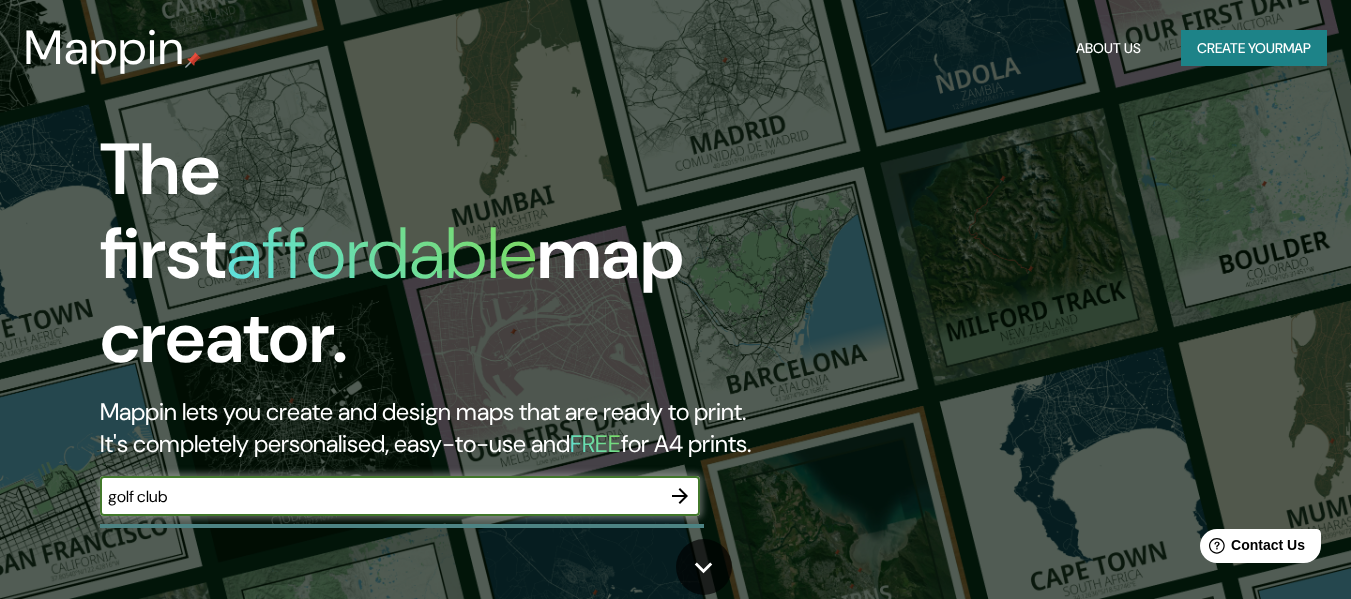 type on "golf club" 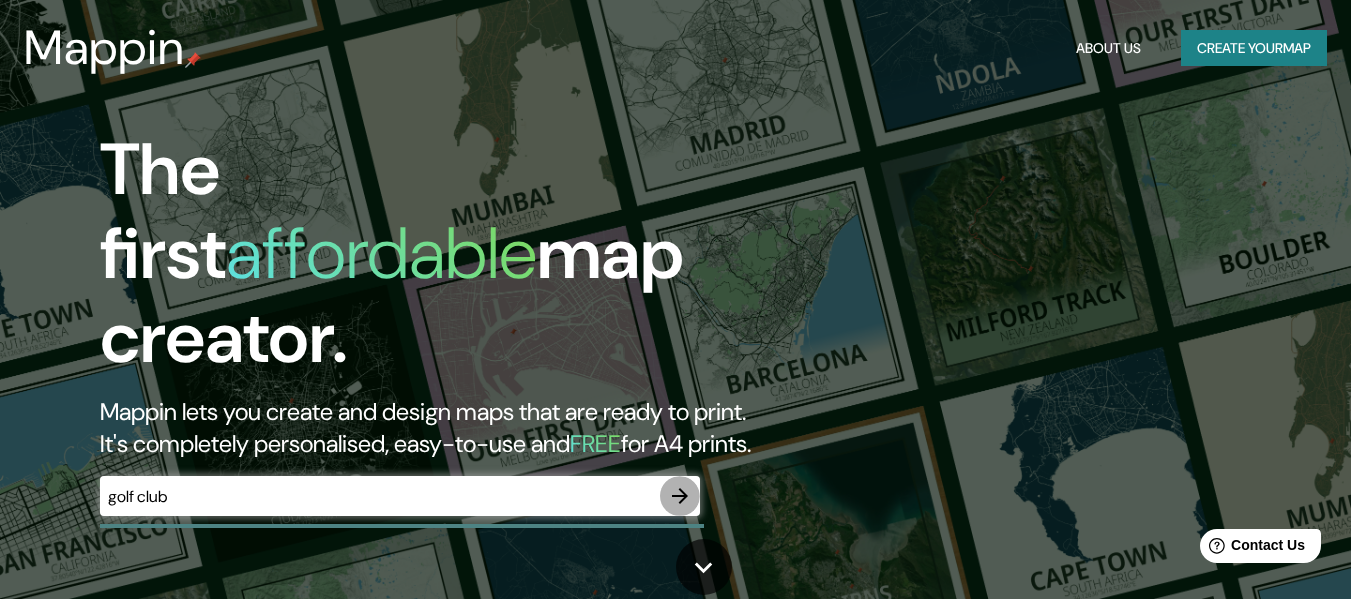 click 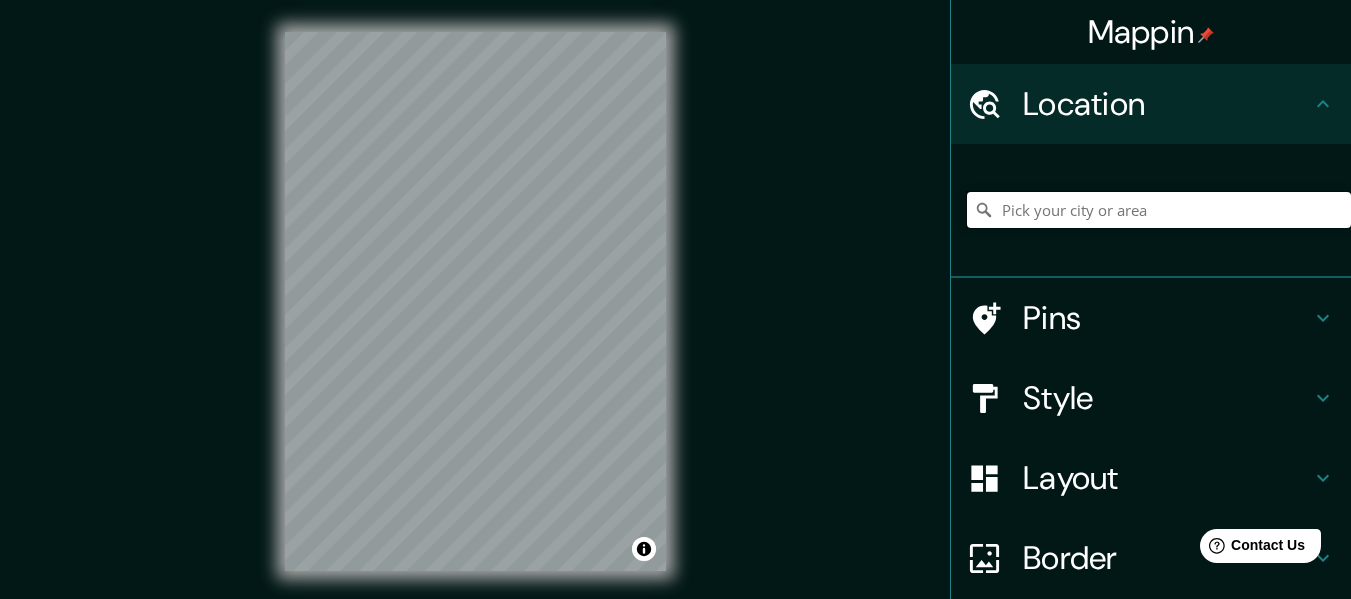 click at bounding box center (1159, 210) 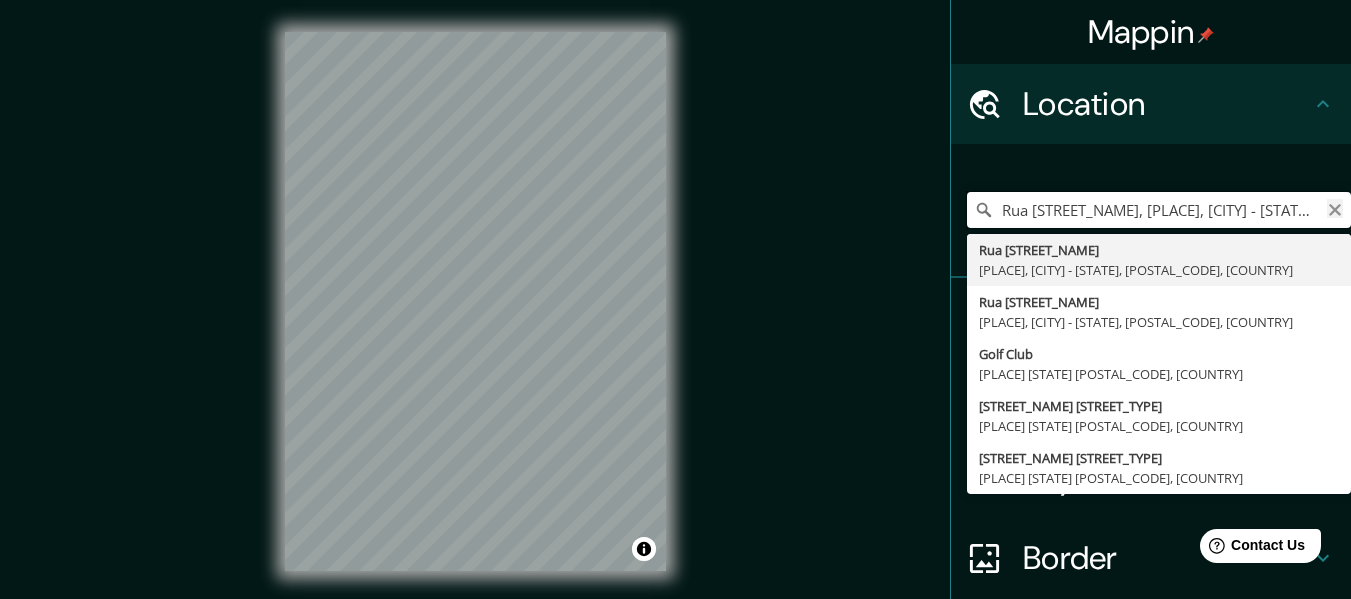 type on "Rua [STREET_NAME], [PLACE], [CITY] - [STATE], [POSTAL_CODE], [COUNTRY]" 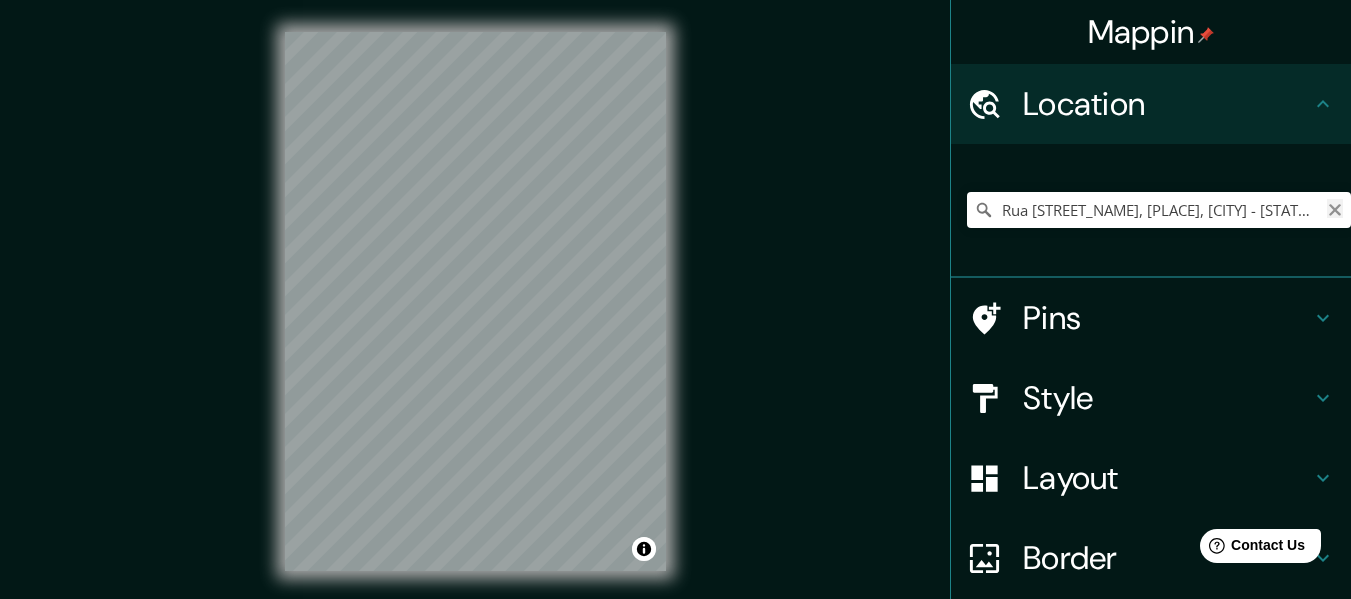 click 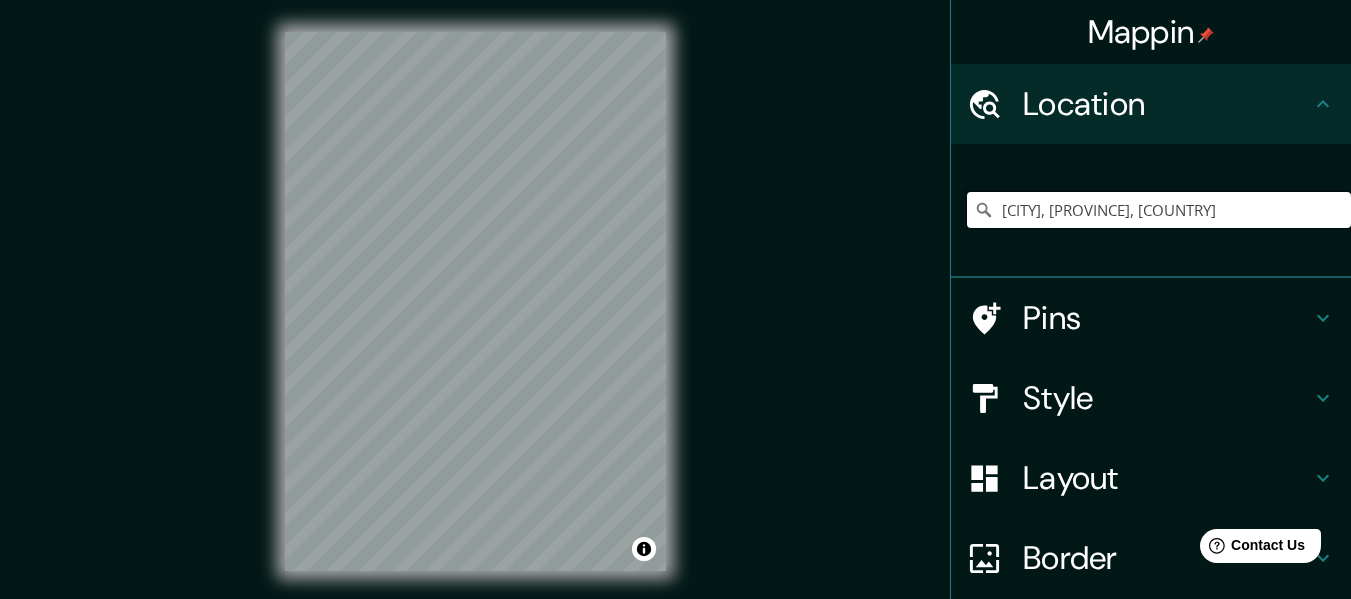type on "[CITY], [PROVINCE], [COUNTRY]" 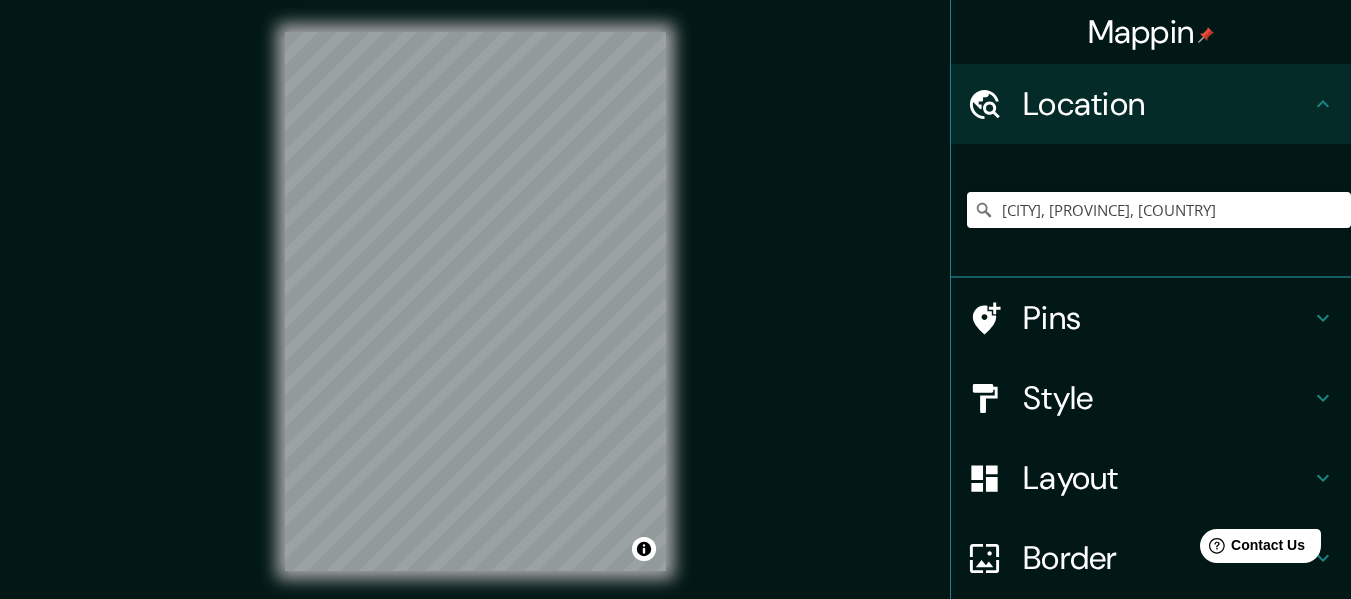 click on "Mappin Location [CITY], [PROVINCE] [COUNTRY] [CITY] [PROVINCE] [COUNTRY] Pins Style Layout Border Choose a border. Hint : you can make layers of the frame opaque to create some cool effects. None Simple Transparent Fancy Size A4 single Create your map © Mapbox © OpenStreetMap Improve this map Any problems, suggestions, or concerns please email [EMAIL] . . ." at bounding box center [675, 317] 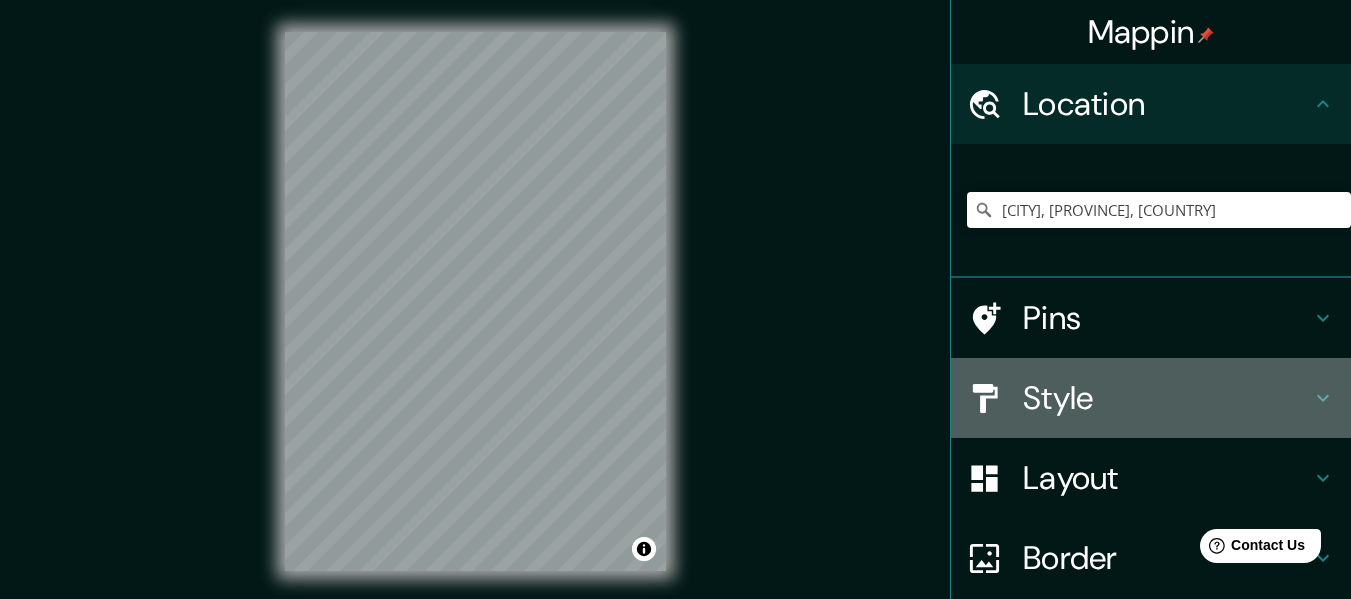 click on "Style" at bounding box center [1151, 398] 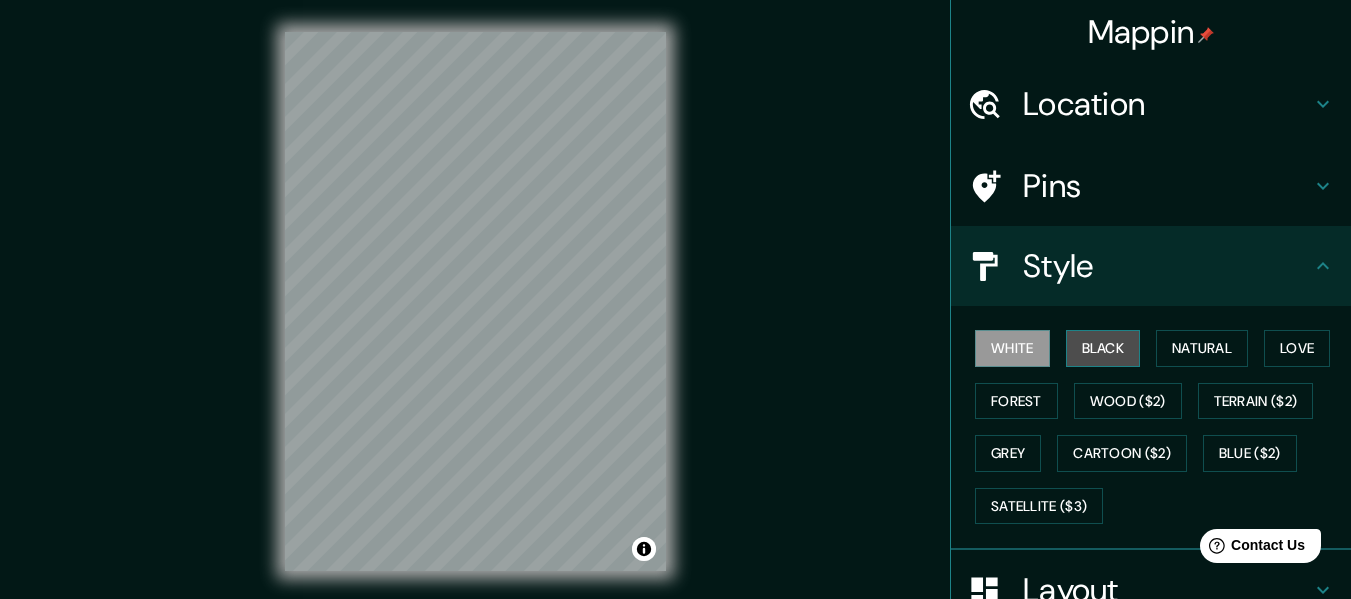 click on "Black" at bounding box center [1103, 348] 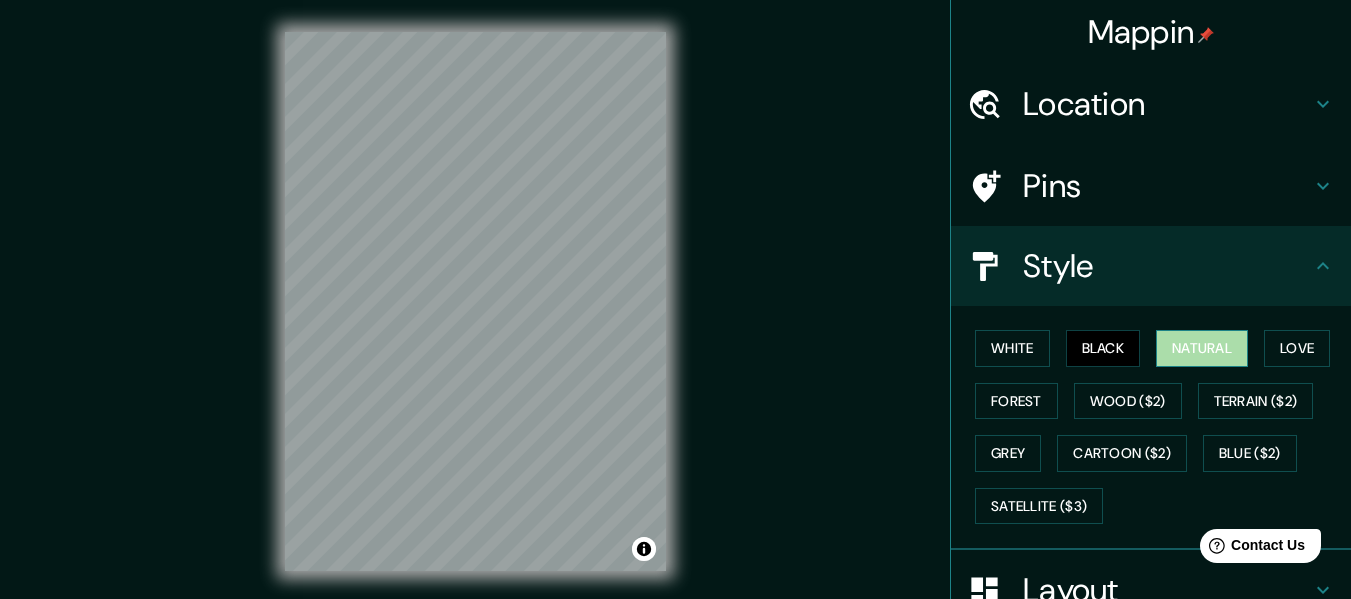 click on "Natural" at bounding box center (1202, 348) 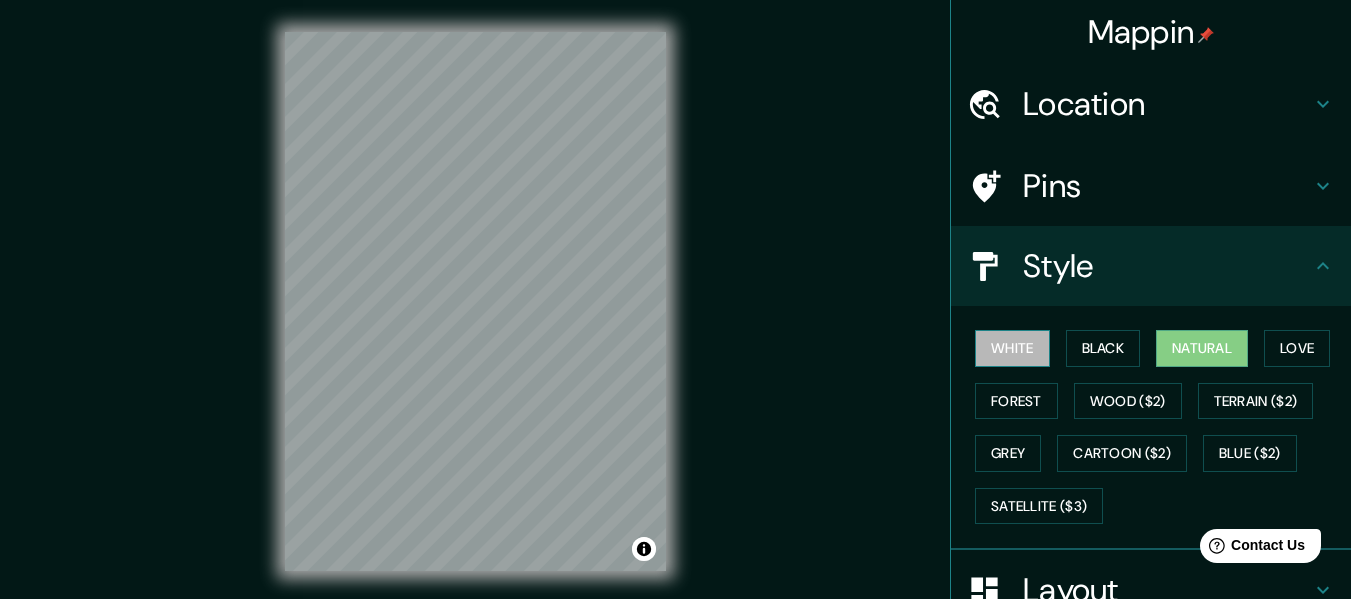 click on "White" at bounding box center [1012, 348] 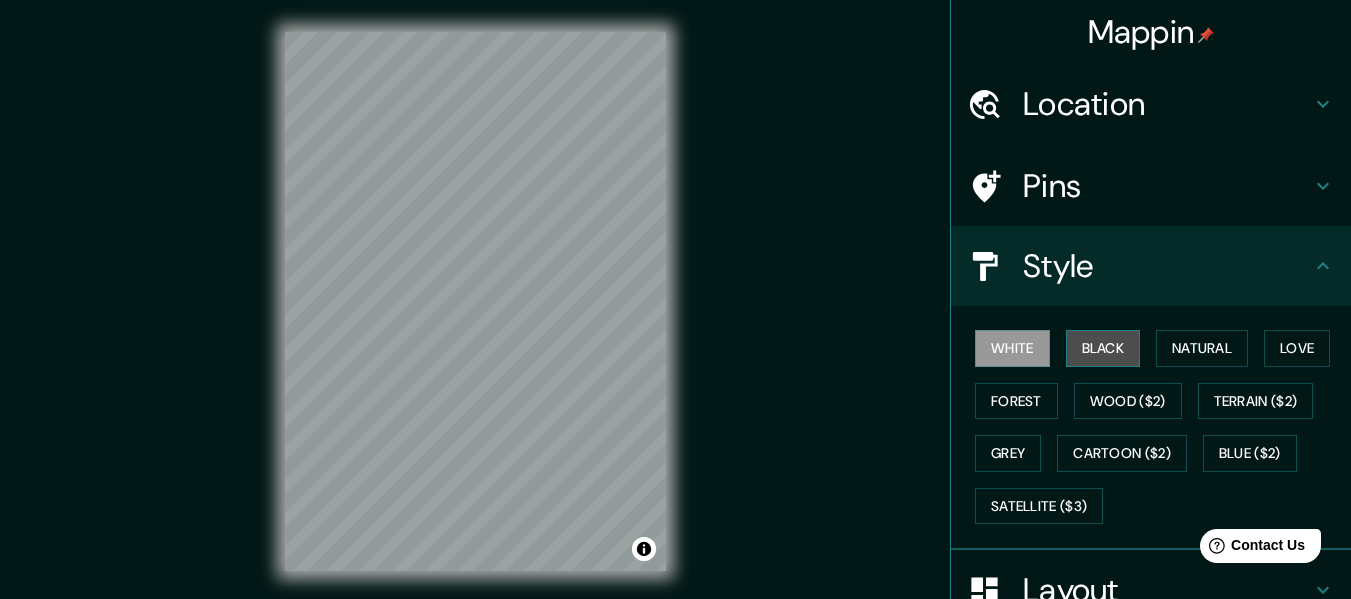 click on "Black" at bounding box center (1103, 348) 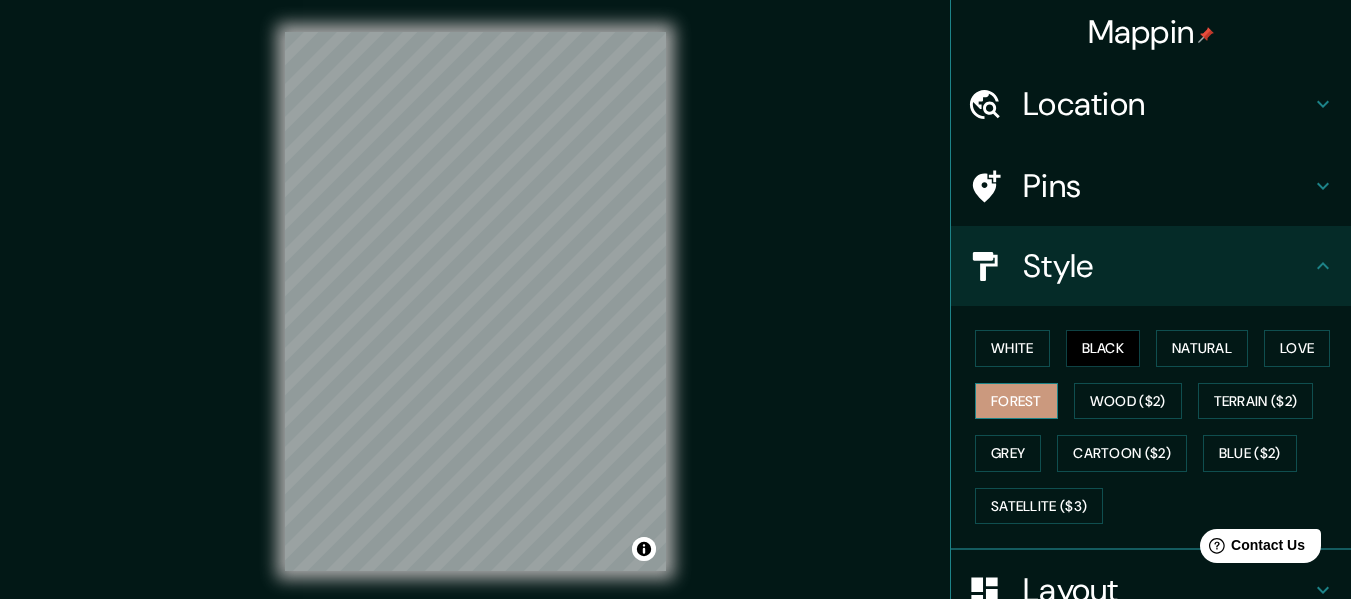click on "Forest" at bounding box center [1016, 401] 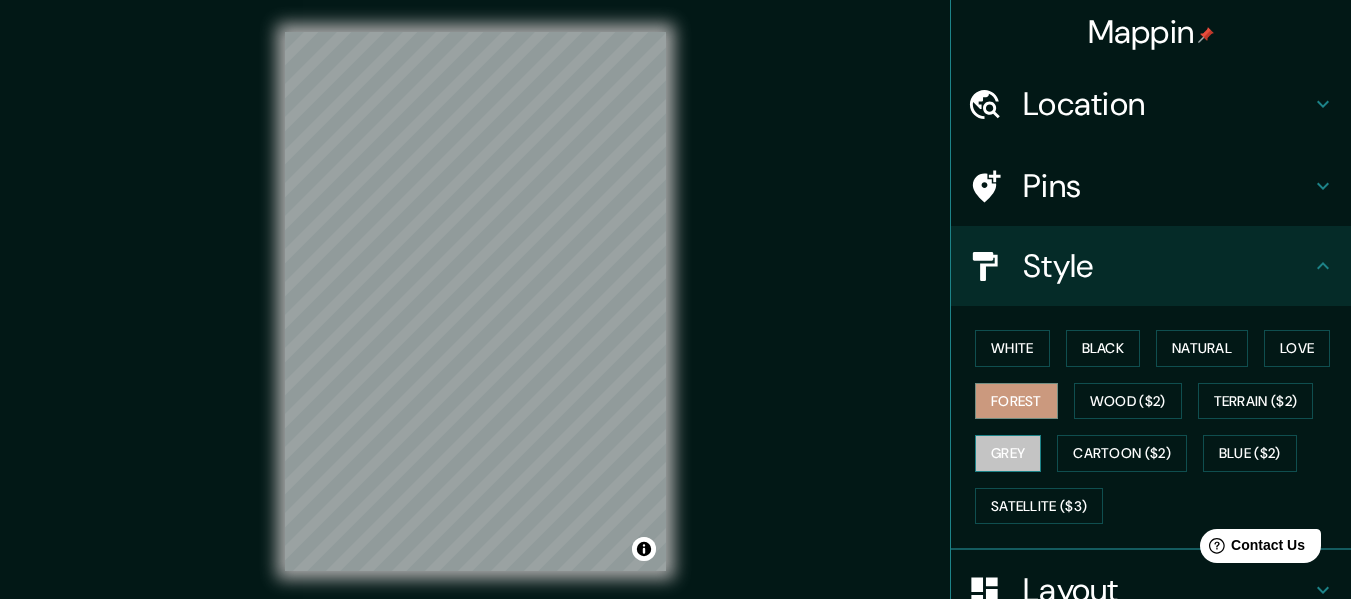 click on "Grey" at bounding box center (1008, 453) 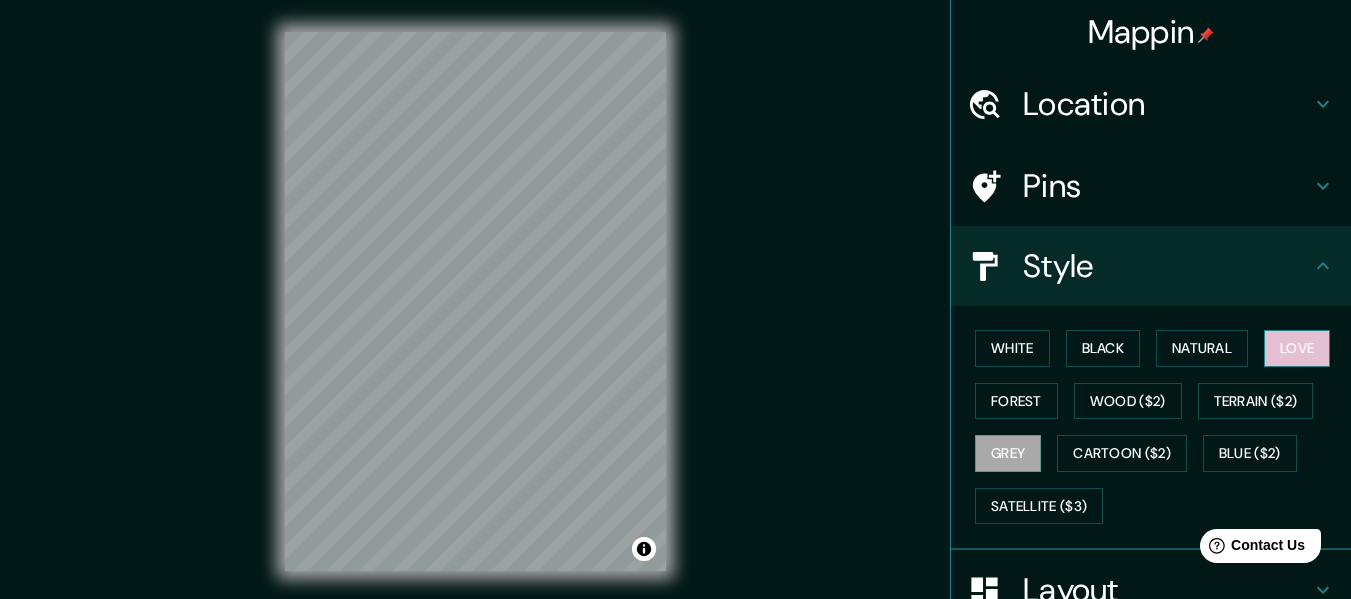 click on "Love" at bounding box center (1297, 348) 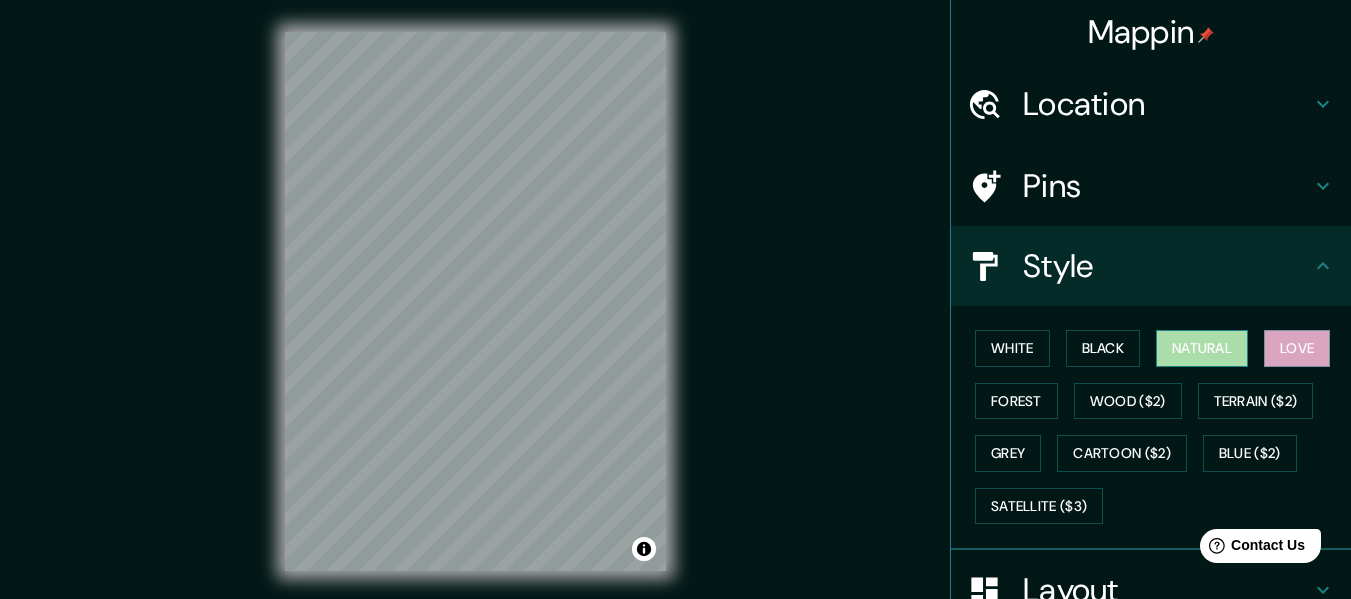 click on "Natural" at bounding box center [1202, 348] 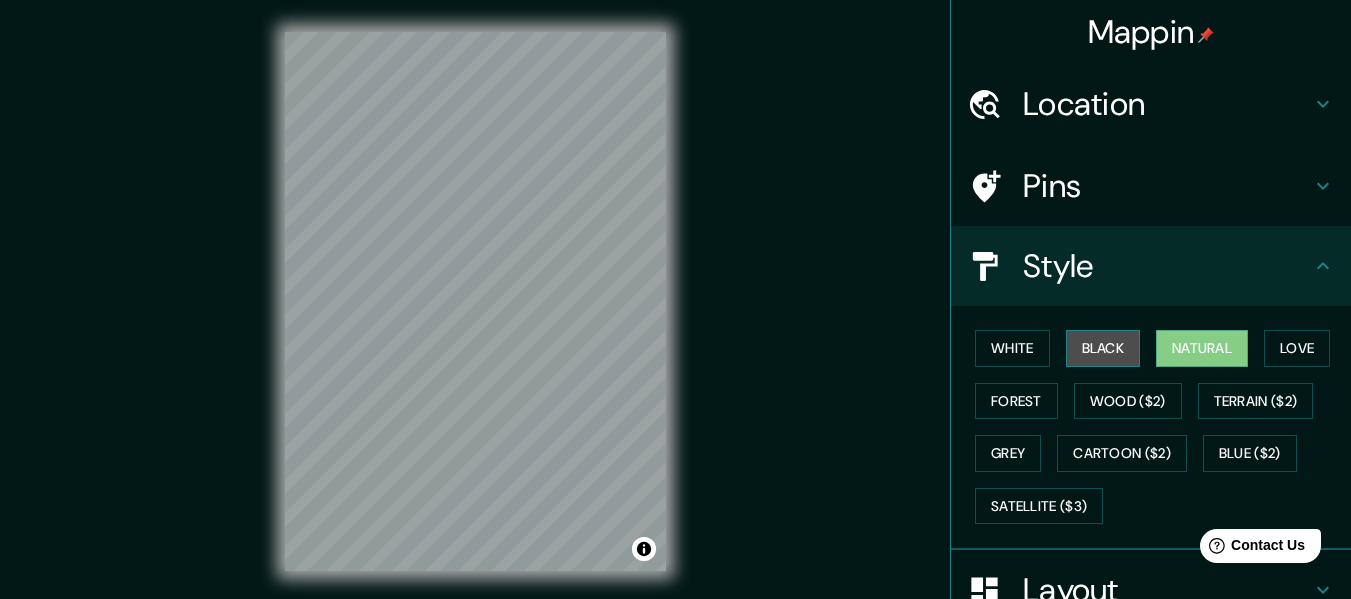 click on "Black" at bounding box center (1103, 348) 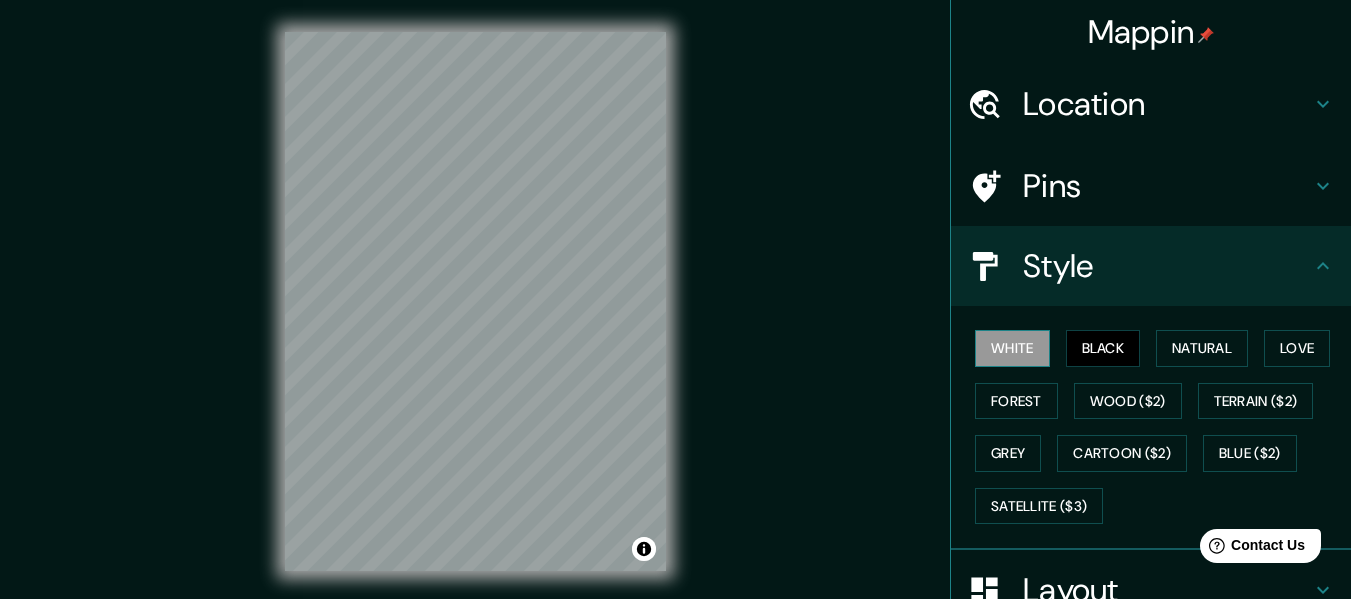 drag, startPoint x: 1004, startPoint y: 328, endPoint x: 1004, endPoint y: 339, distance: 11 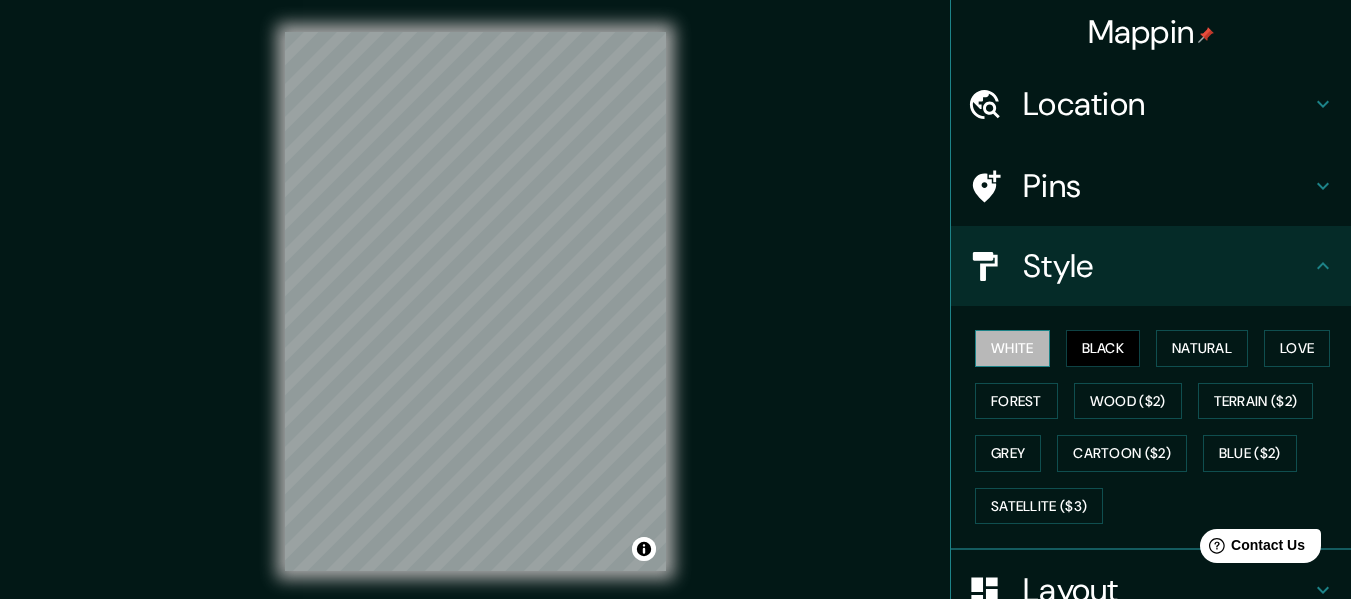click on "White" at bounding box center (1012, 348) 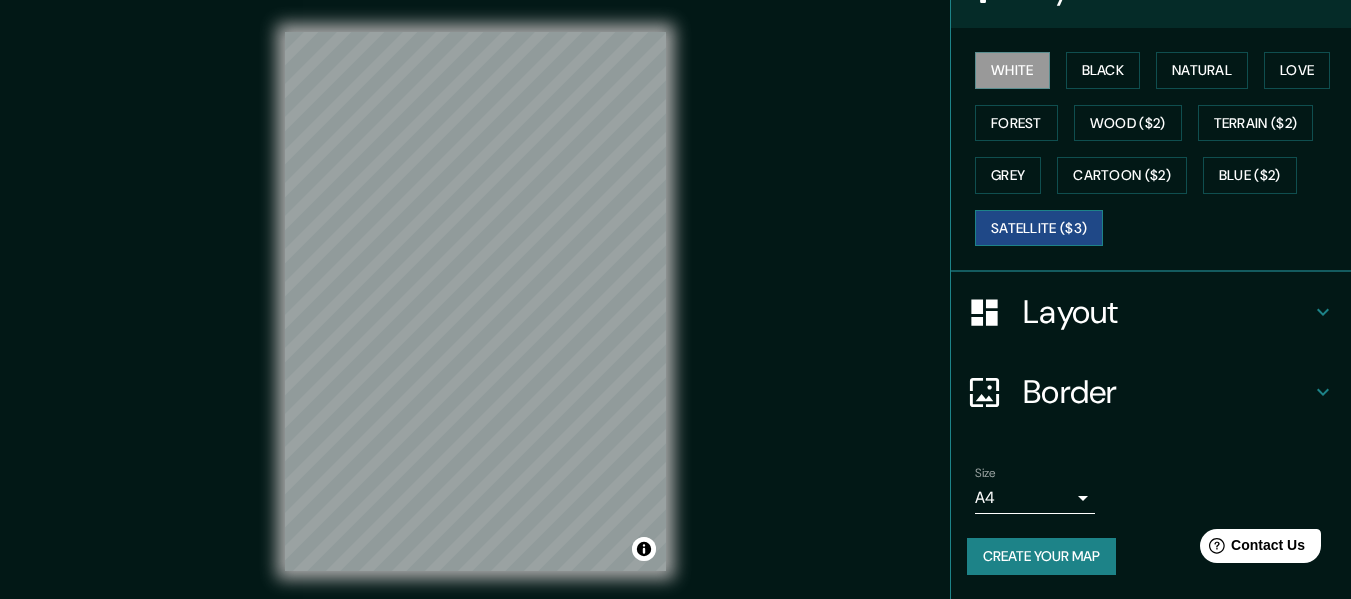 scroll, scrollTop: 277, scrollLeft: 0, axis: vertical 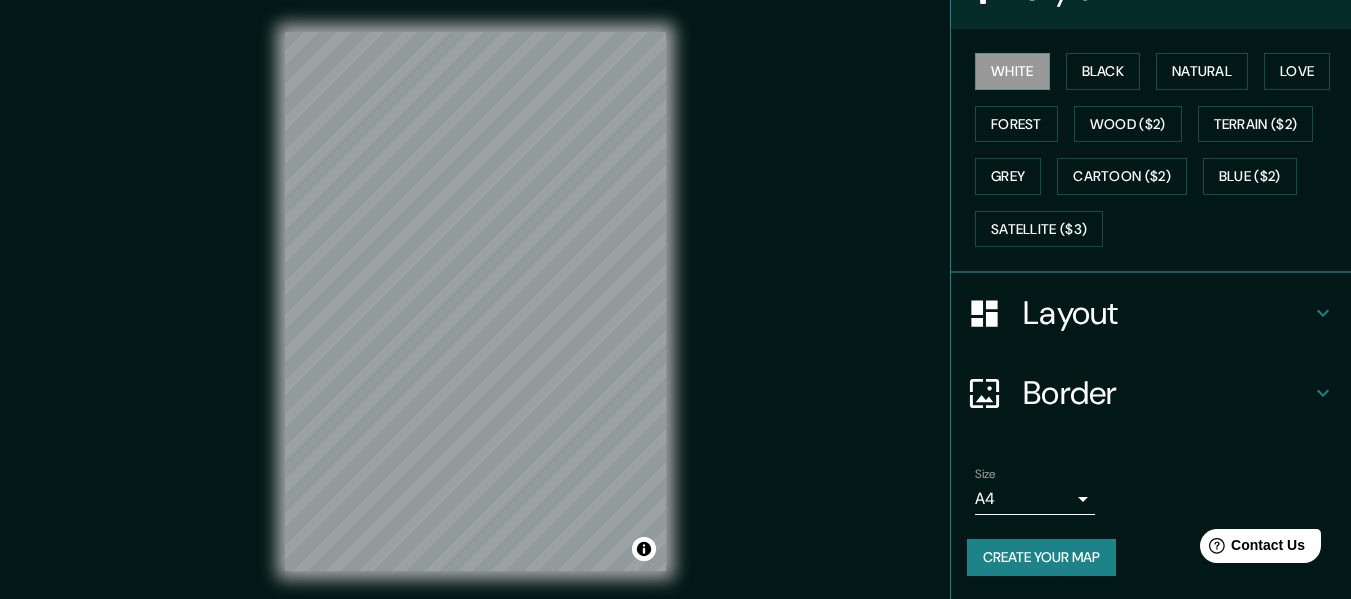 drag, startPoint x: 1032, startPoint y: 517, endPoint x: 1066, endPoint y: 497, distance: 39.446167 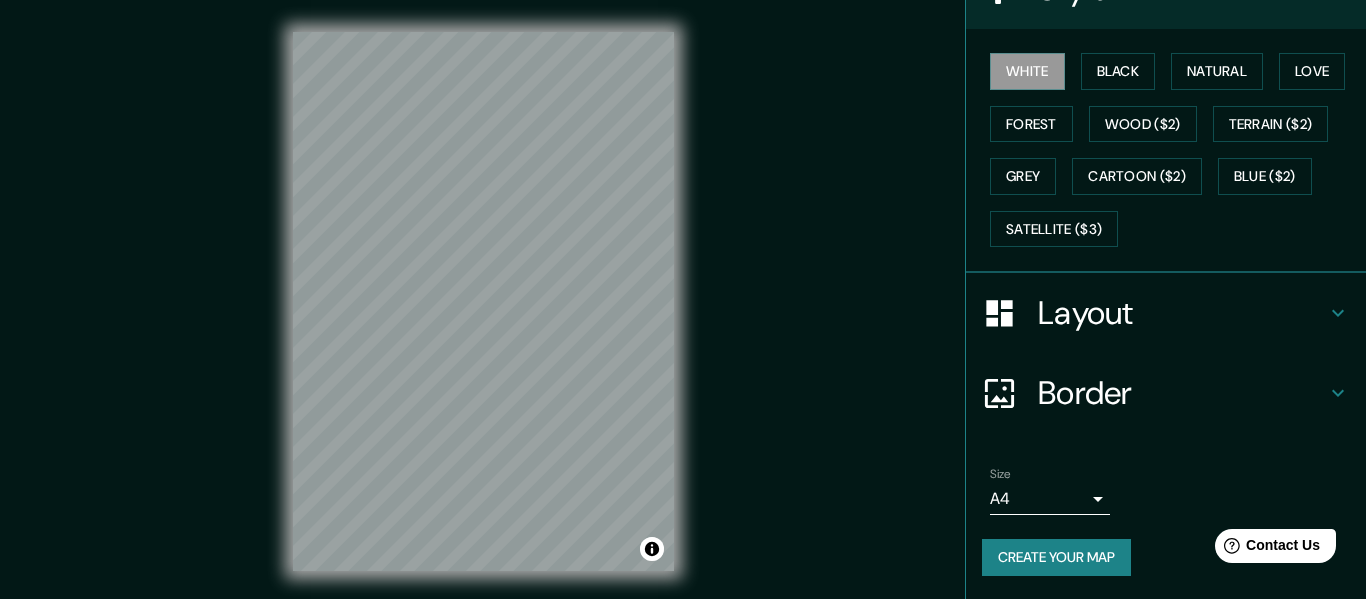 click on "Mappin Location [CITY], [PROVINCE] [COUNTRY] [CITY] [PROVINCE] [COUNTRY] Pins Style White Black Natural Love Forest Wood ($2) Terrain ($2) Grey Cartoon ($2) Blue ($2) Satellite ($3) Layout Border Choose a border. Hint : you can make layers of the frame opaque to create some cool effects. None Simple Transparent Fancy Size A4 single Create your map © Mapbox © OpenStreetMap Improve this map Any problems, suggestions, or concerns please email [EMAIL] . . ." at bounding box center [683, 299] 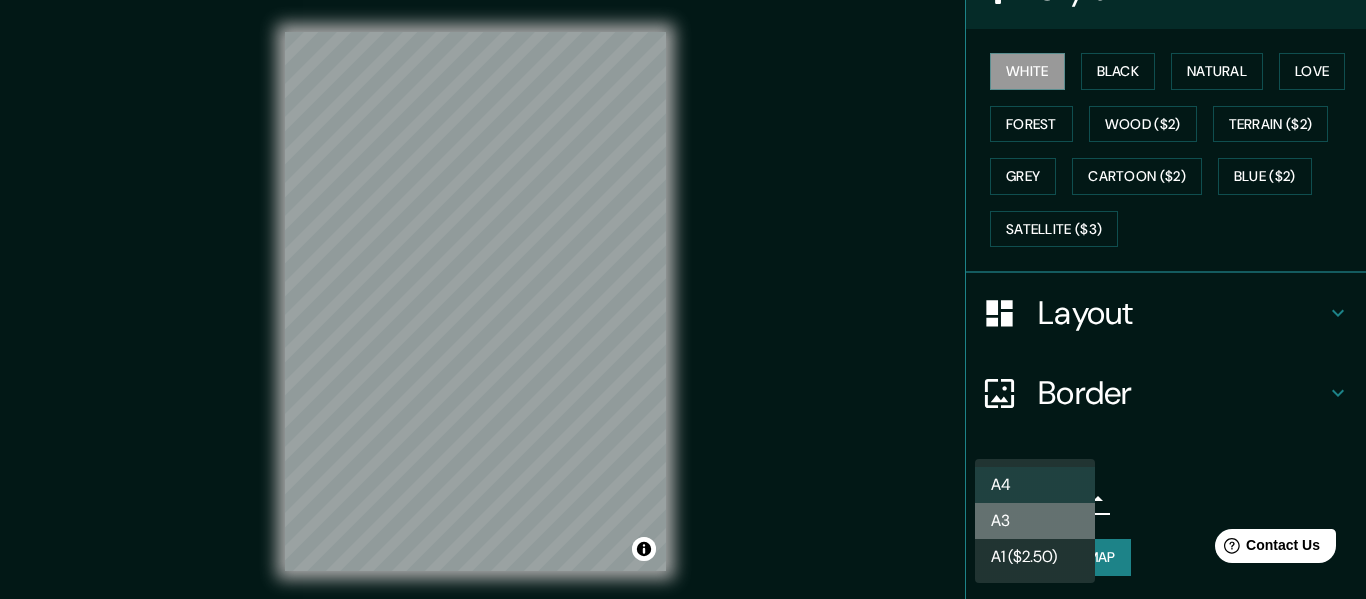 click on "A3" at bounding box center [1035, 521] 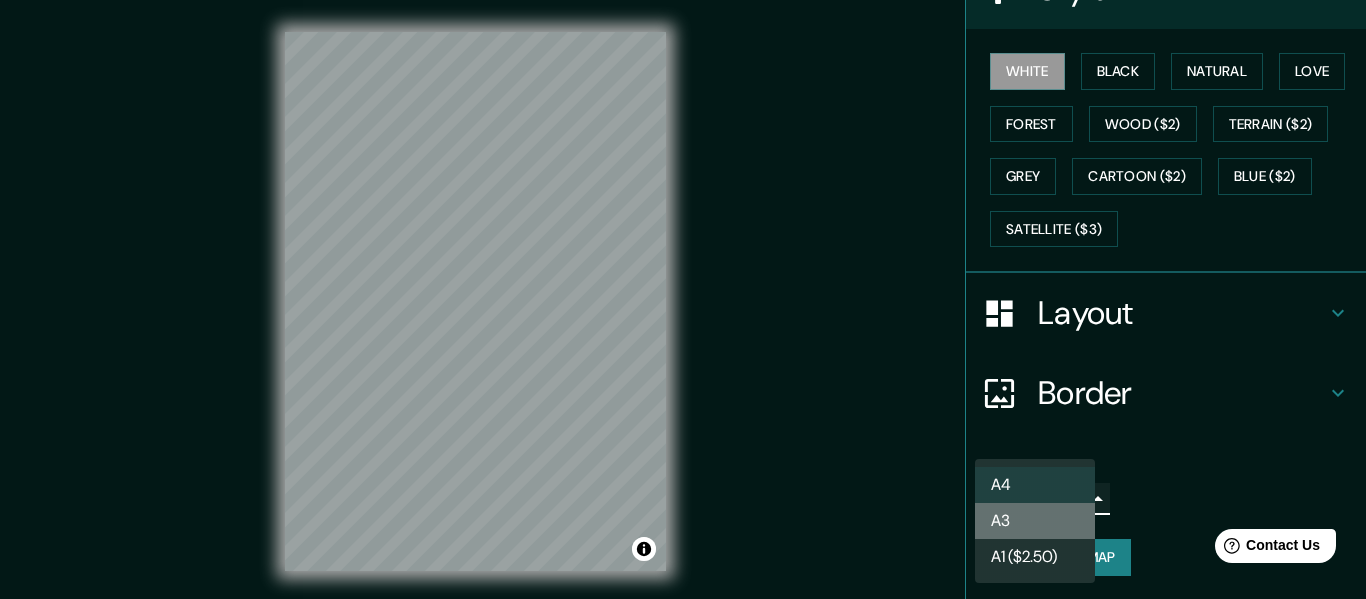 type on "a4" 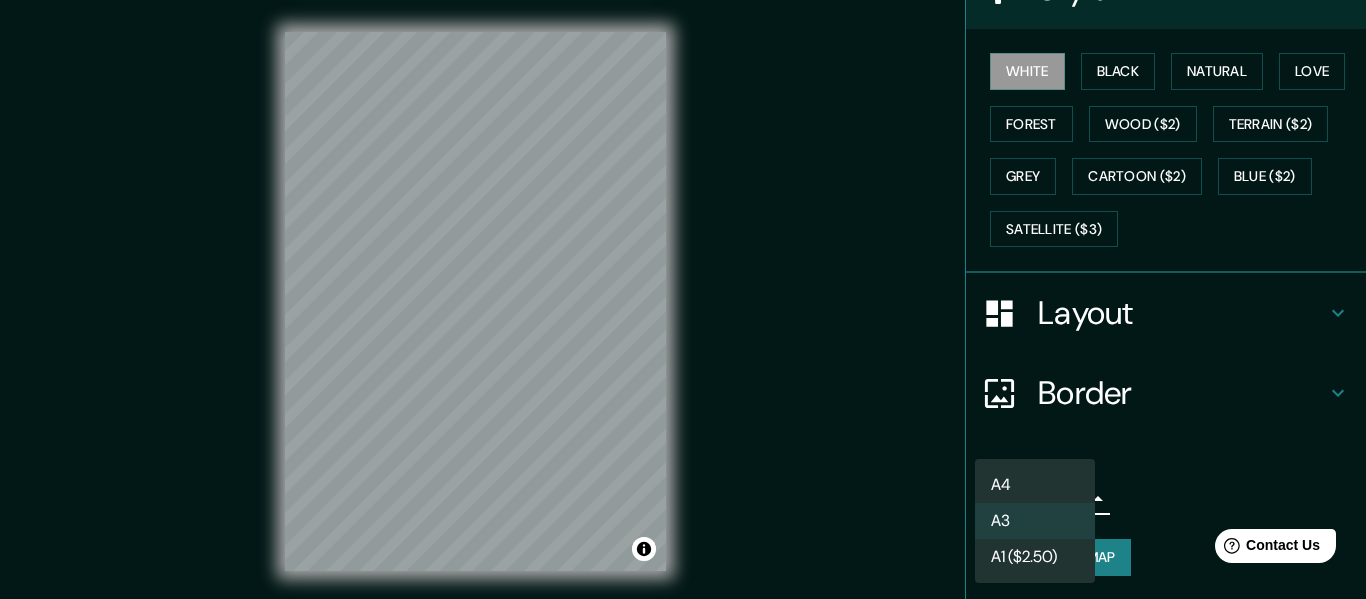 click on "Mappin Location [CITY], [PROVINCE] [COUNTRY] [CITY] [PROVINCE] [COUNTRY] Pins Style White Black Natural Love Forest Wood ($2) Terrain ($2) Grey Cartoon ($2) Blue ($2) Satellite ($3) Layout Border Choose a border. Hint : you can make layers of the frame opaque to create some cool effects. None Simple Transparent Fancy Size A3 a4 Create your map © Mapbox © OpenStreetMap Improve this map Any problems, suggestions, or concerns please email [EMAIL] . . . A4 A3 A1 ($2.50)" at bounding box center (683, 299) 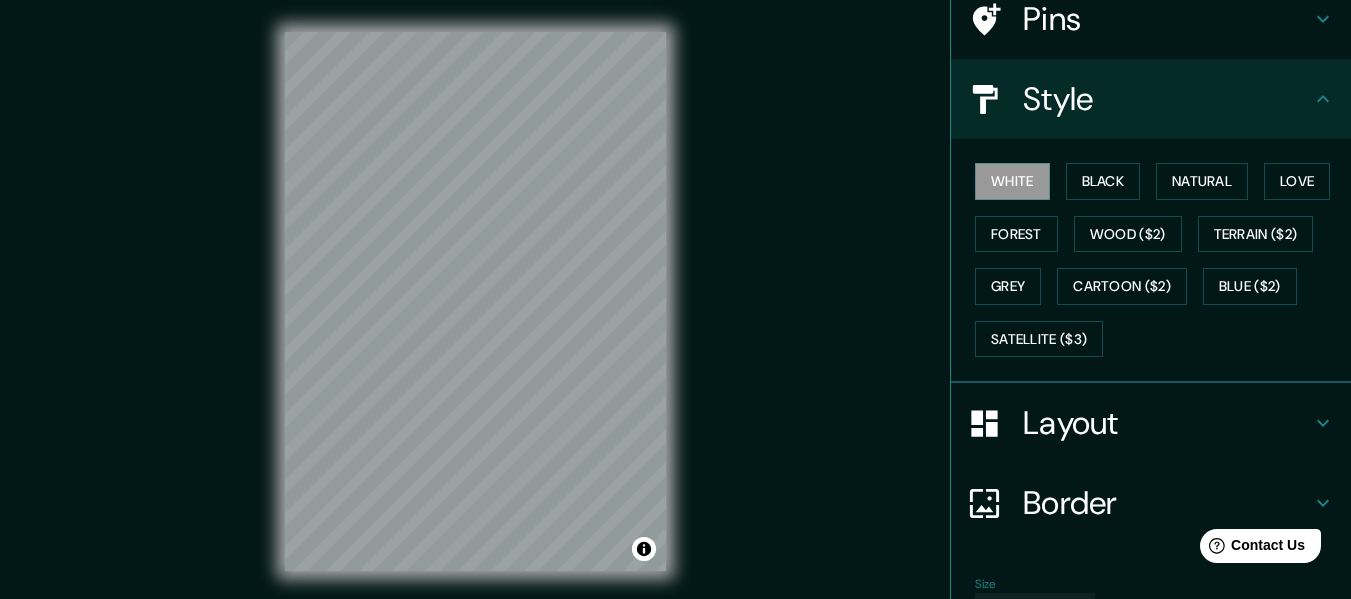 scroll, scrollTop: 0, scrollLeft: 0, axis: both 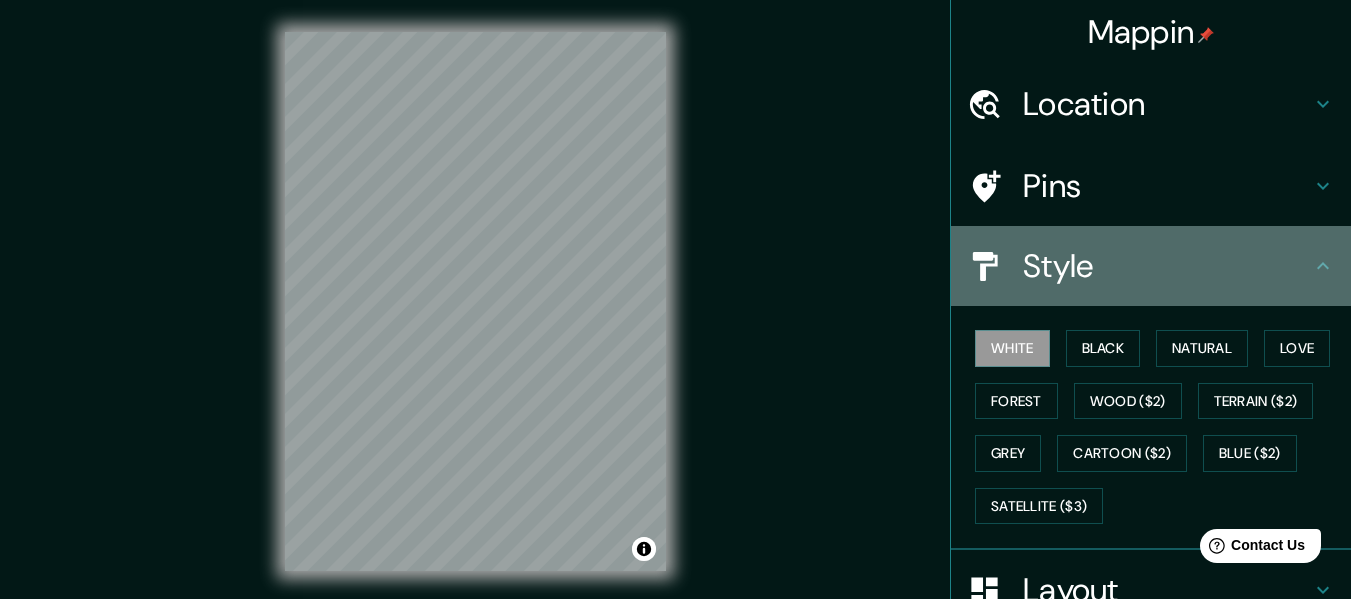 click on "Style" at bounding box center [1167, 266] 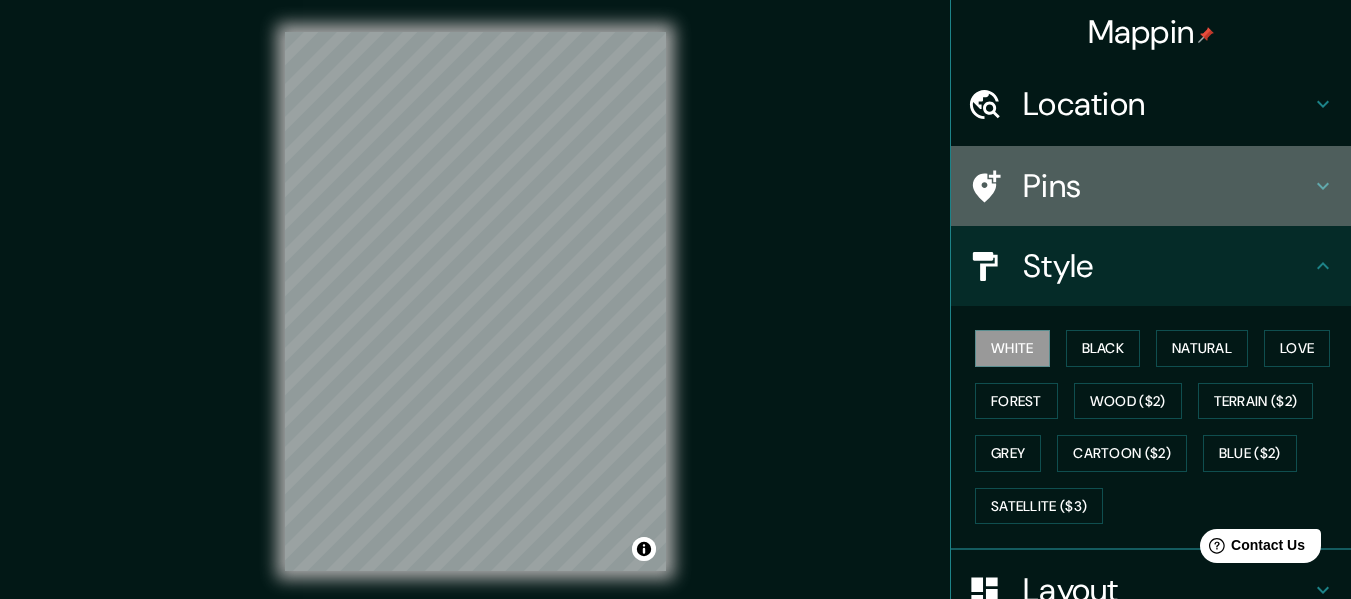 click on "Pins" at bounding box center (1151, 186) 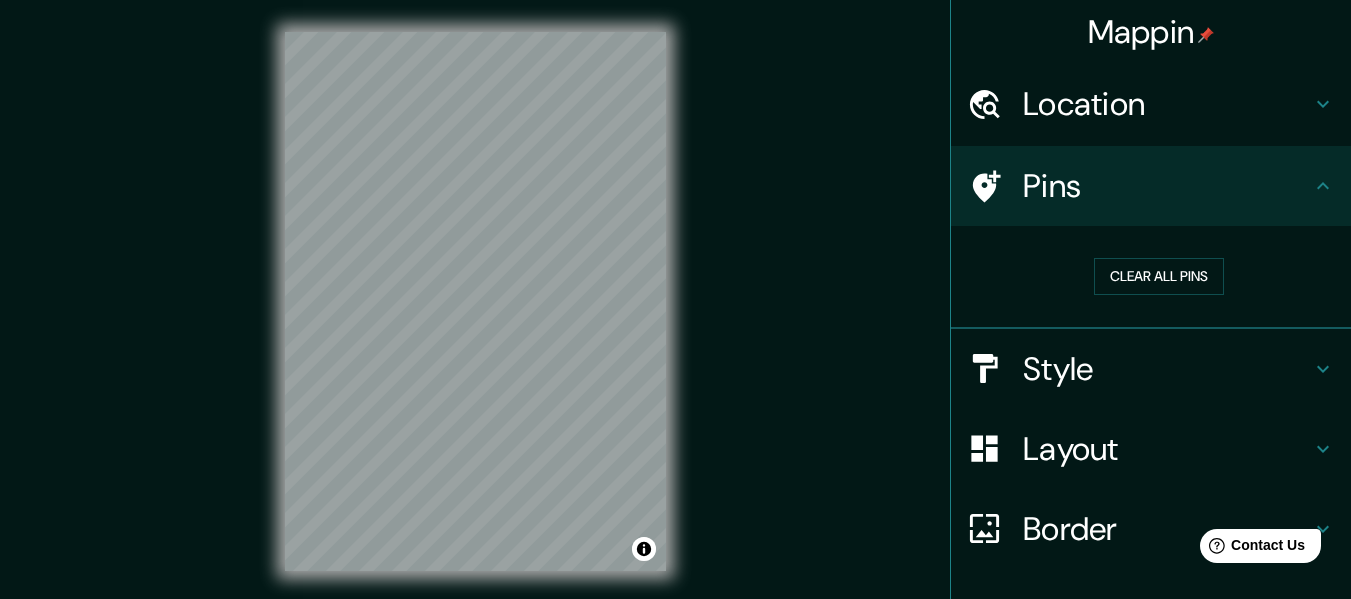 click on "Pins" at bounding box center (1151, 186) 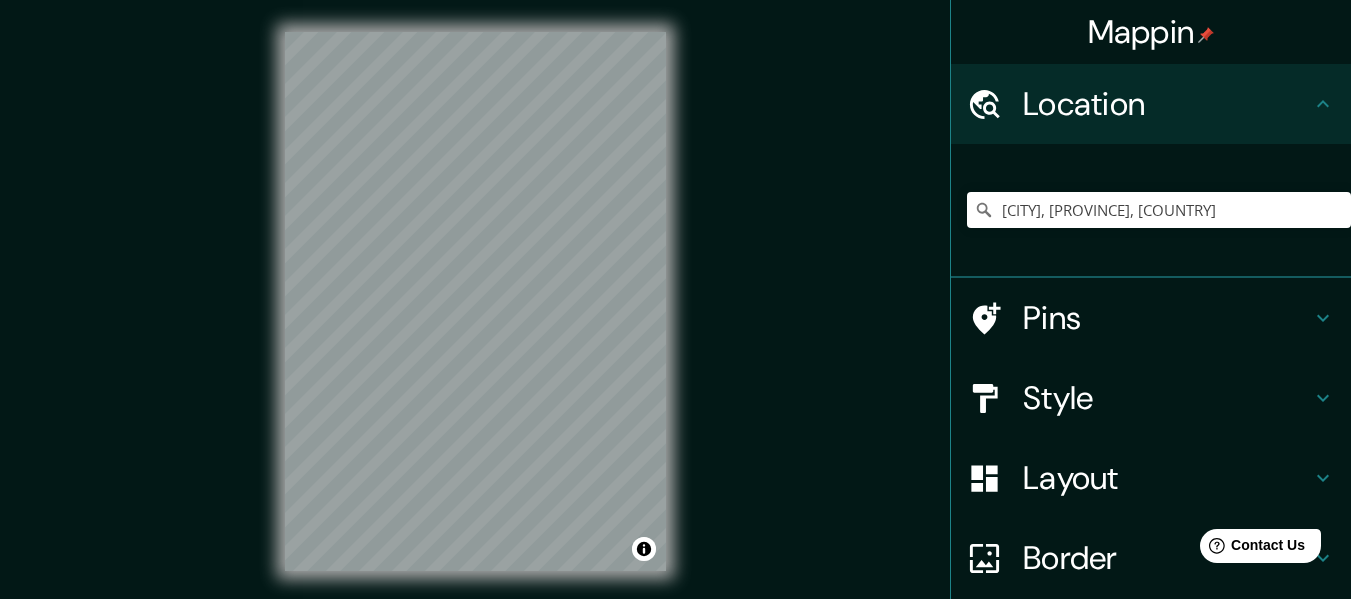 click on "Location" at bounding box center [1167, 104] 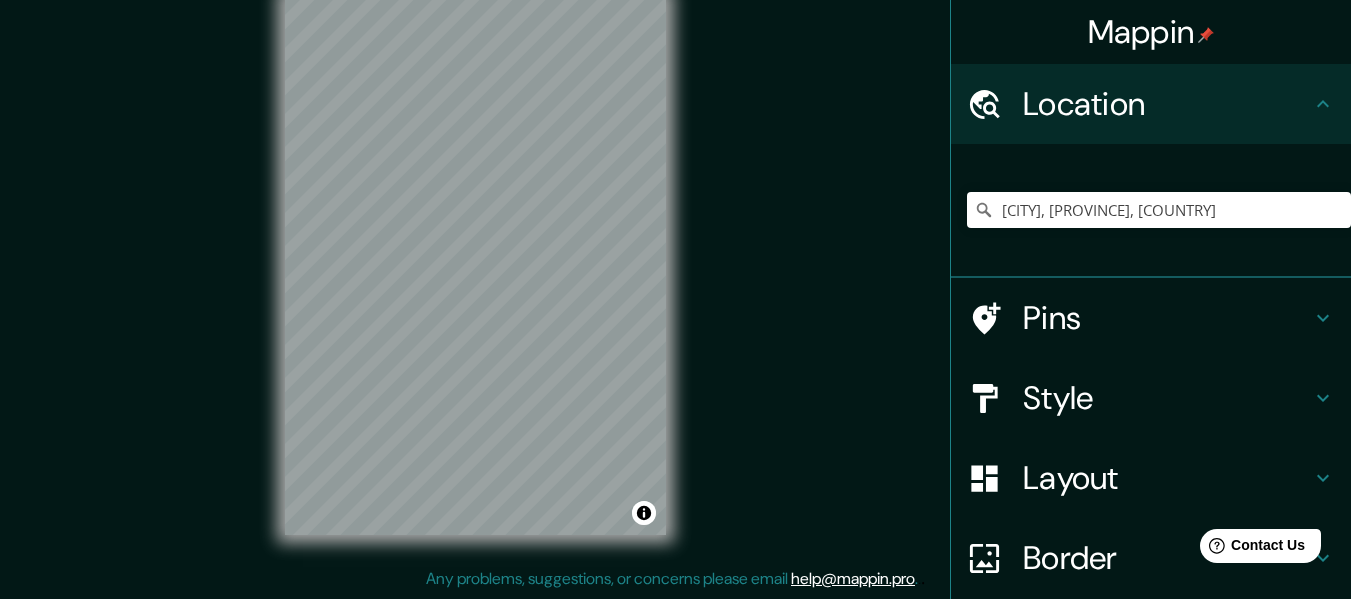 scroll, scrollTop: 0, scrollLeft: 0, axis: both 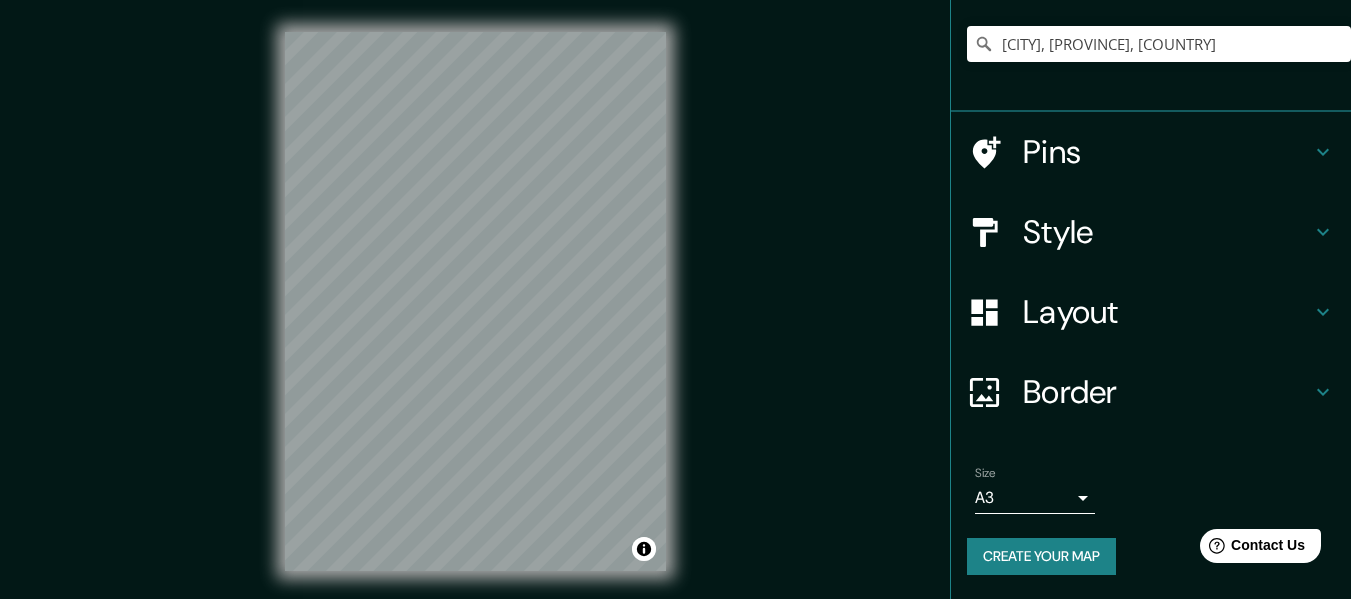 click on "Create your map" at bounding box center [1041, 556] 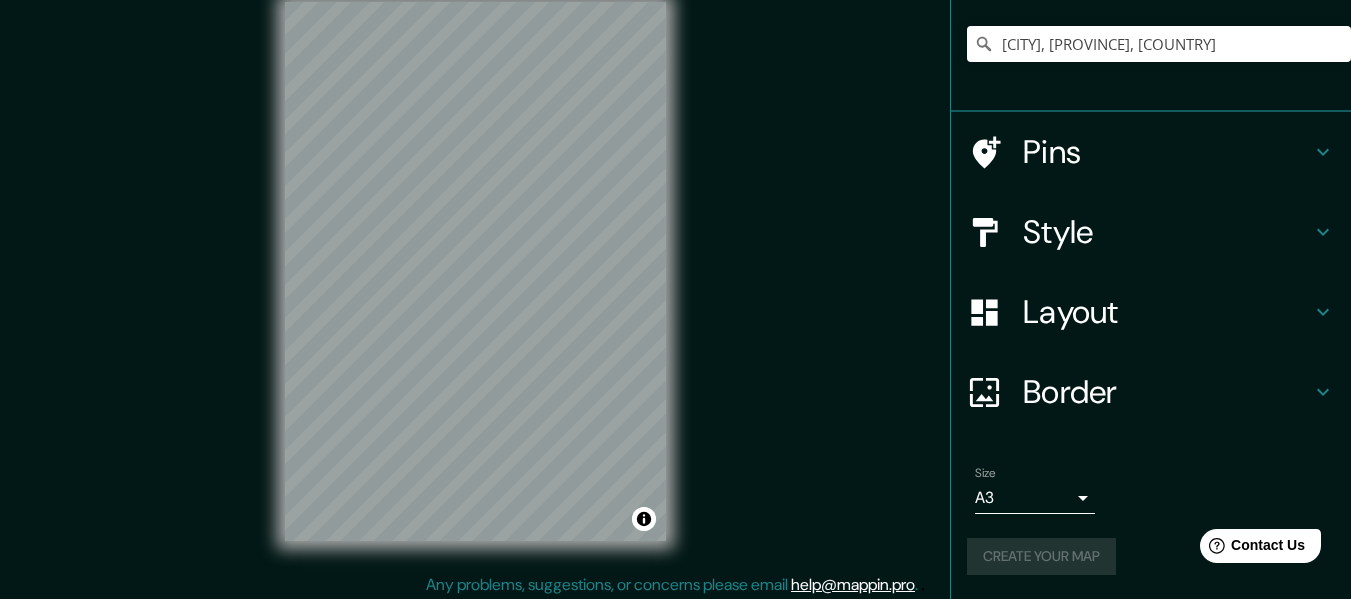 scroll, scrollTop: 0, scrollLeft: 0, axis: both 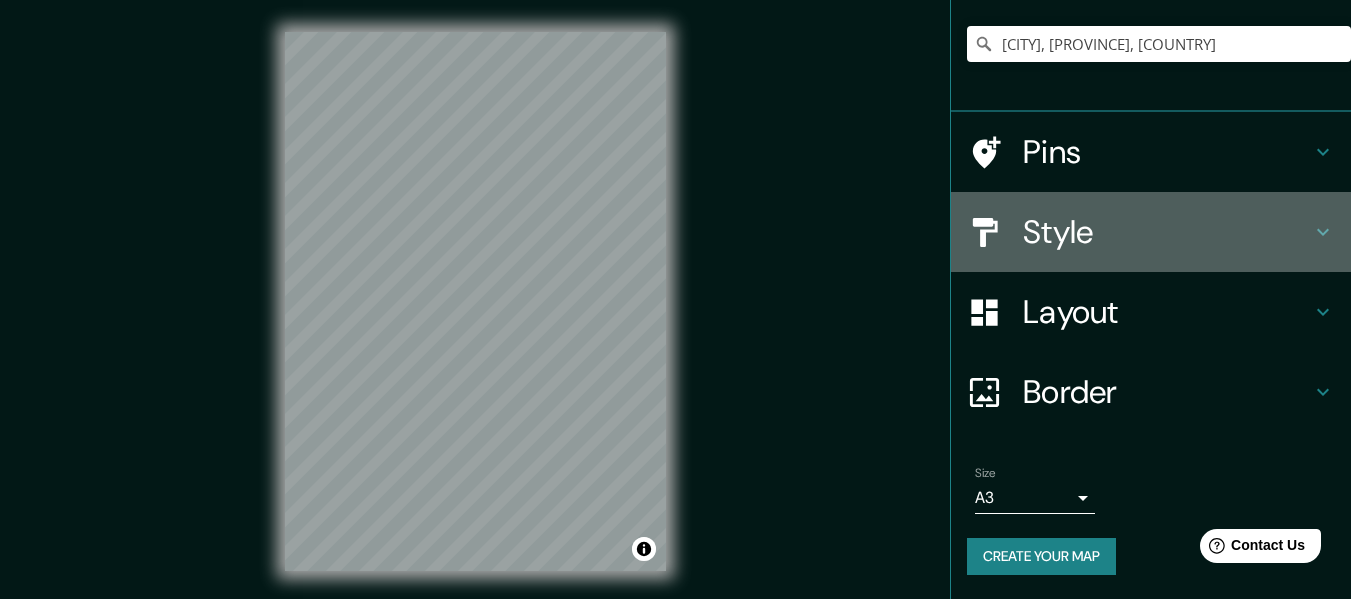 click on "Style" at bounding box center [1167, 232] 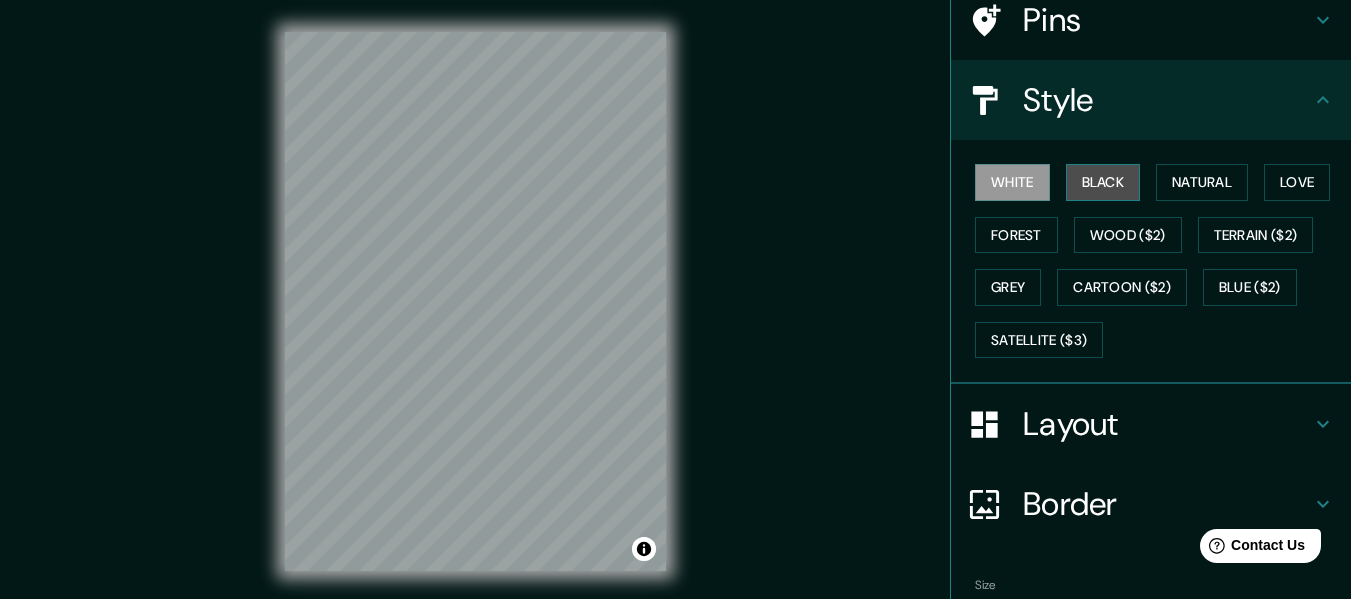 click on "Black" at bounding box center (1103, 182) 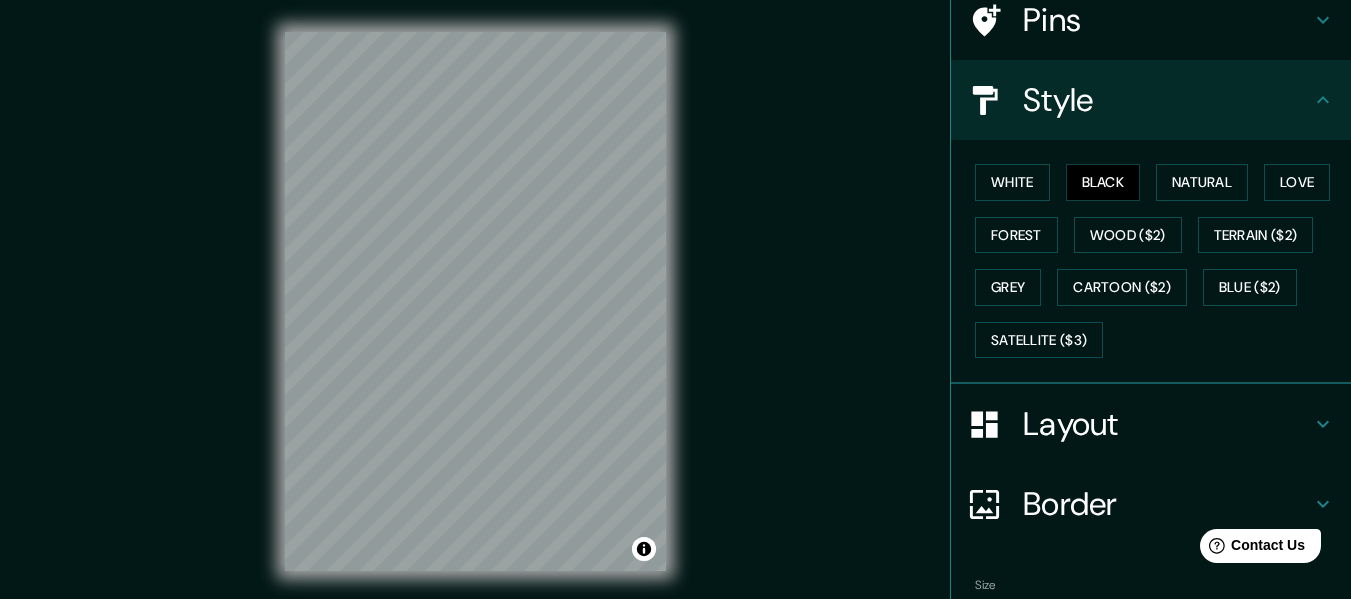 click on "White Black Natural Love Forest Wood ($2) Terrain ($2) Grey Cartoon ($2) Blue ($2) Satellite ($3)" at bounding box center (1159, 261) 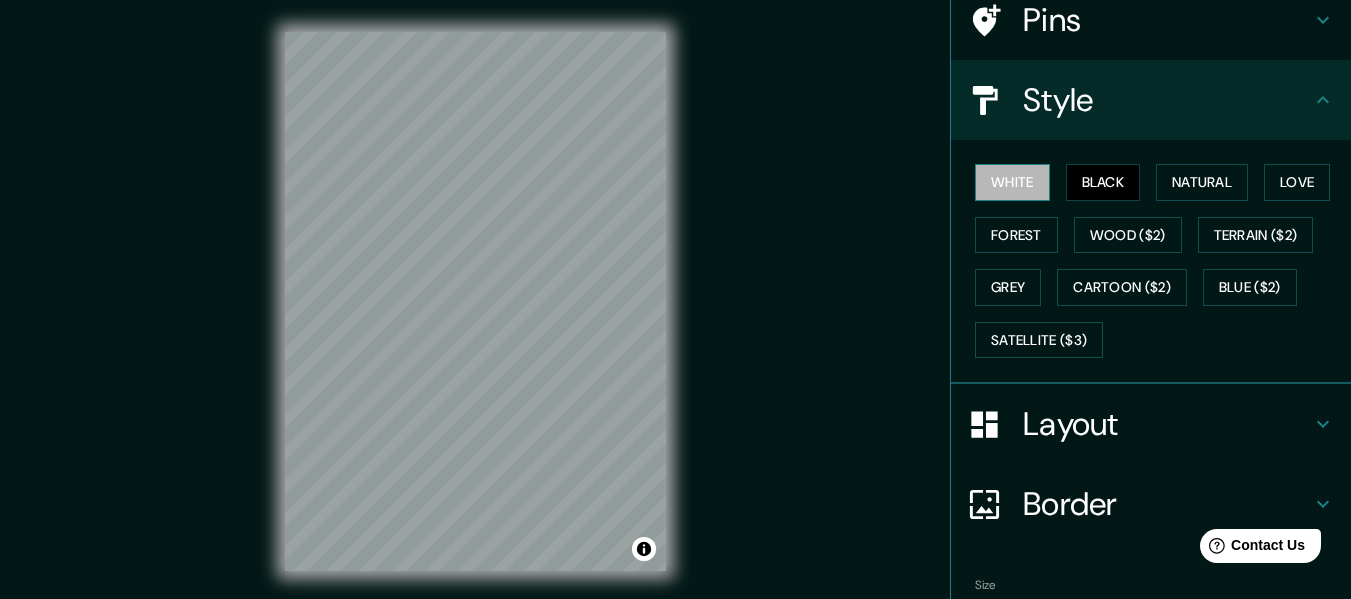 click on "White" at bounding box center [1012, 182] 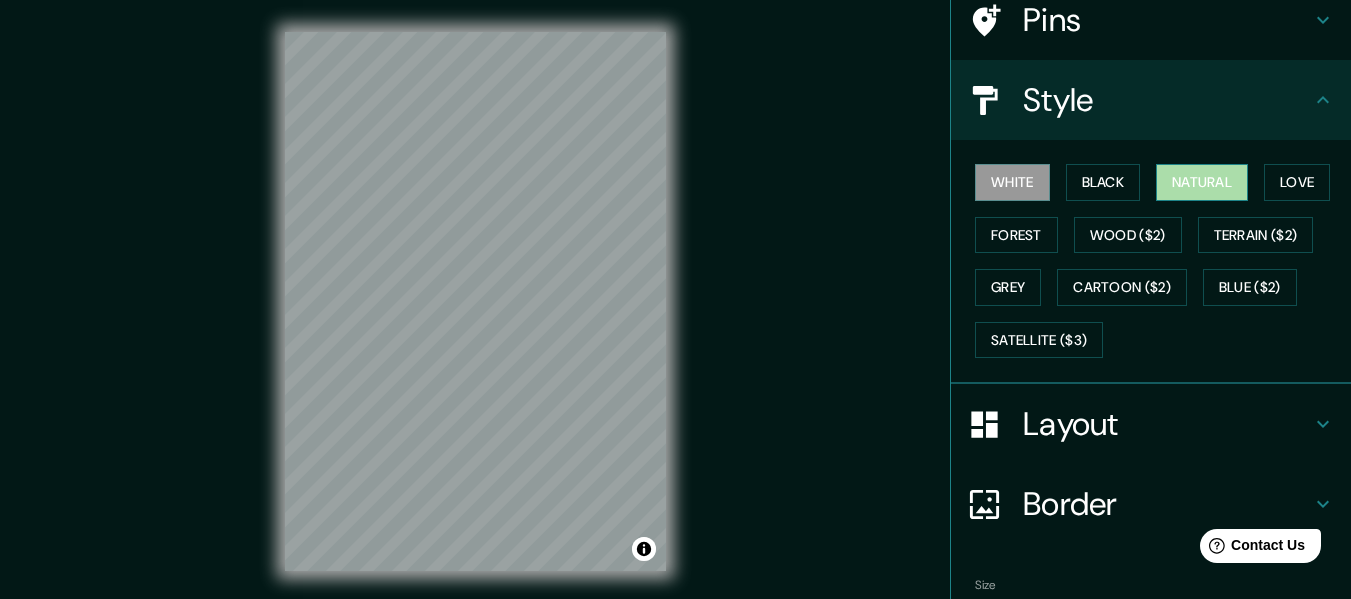 click on "Natural" at bounding box center [1202, 182] 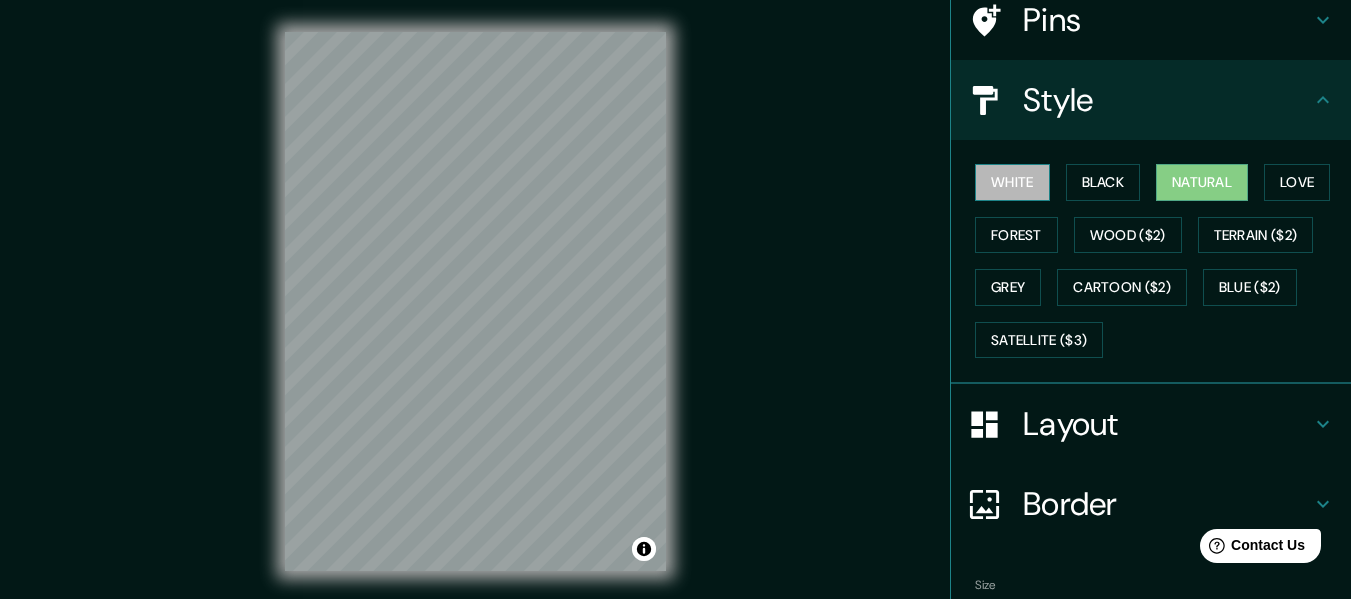 click on "White" at bounding box center (1012, 182) 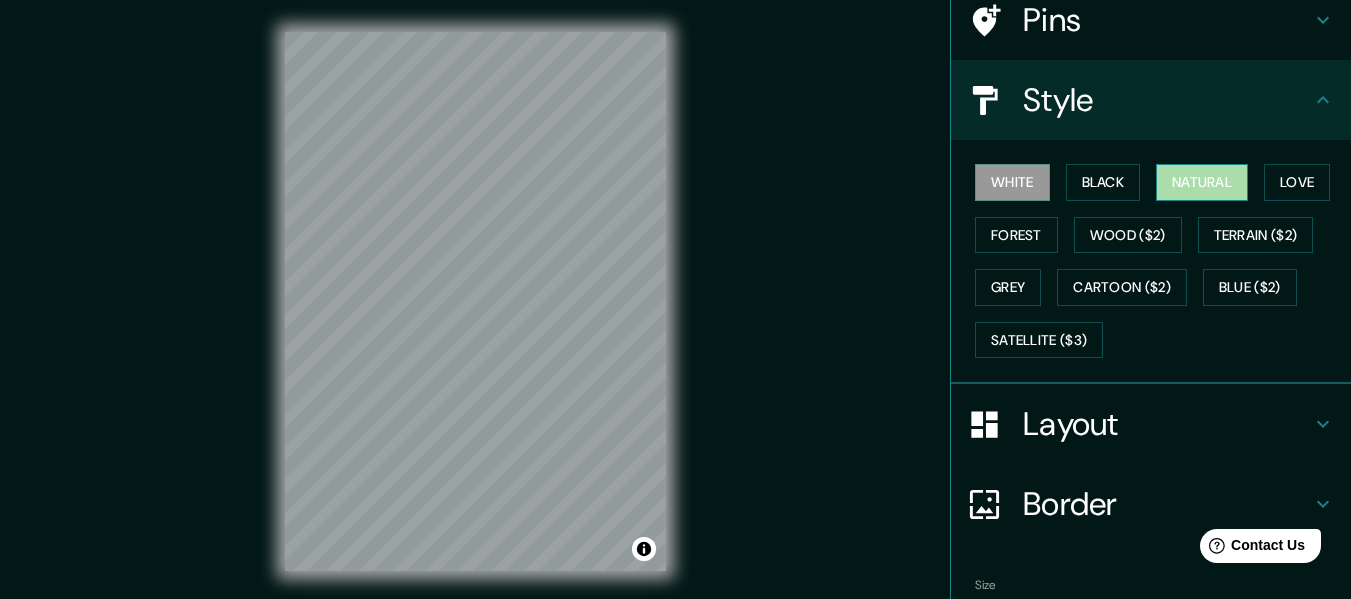 click on "Natural" at bounding box center [1202, 182] 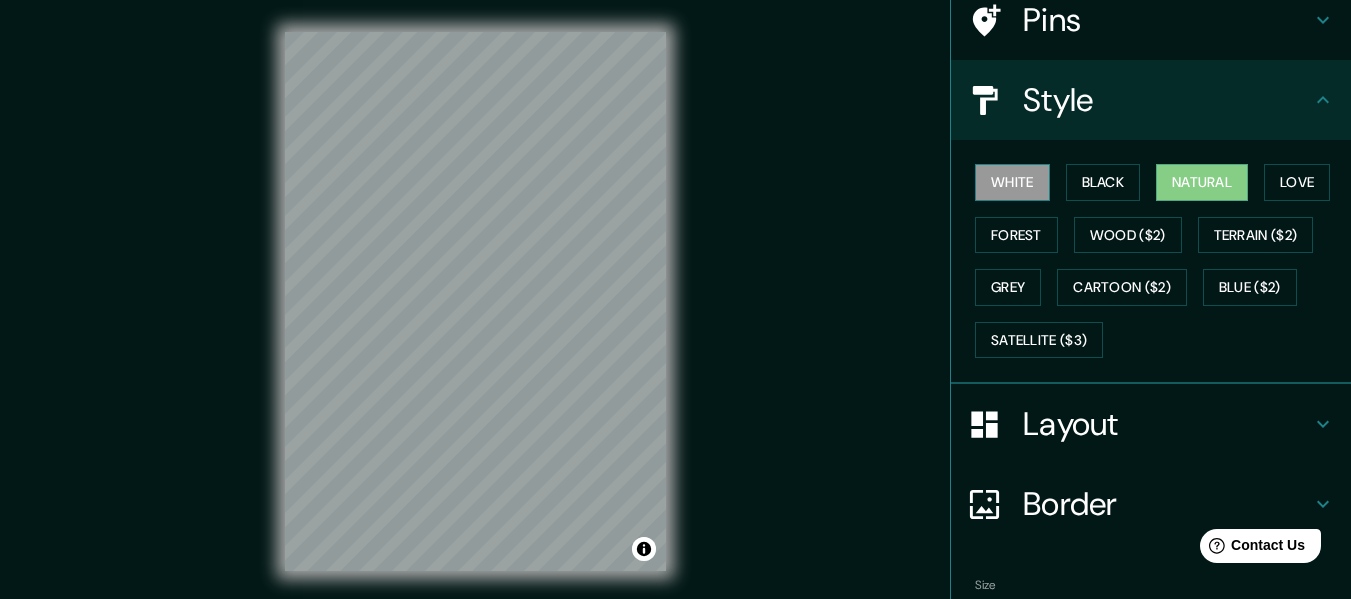 click on "White" at bounding box center [1012, 182] 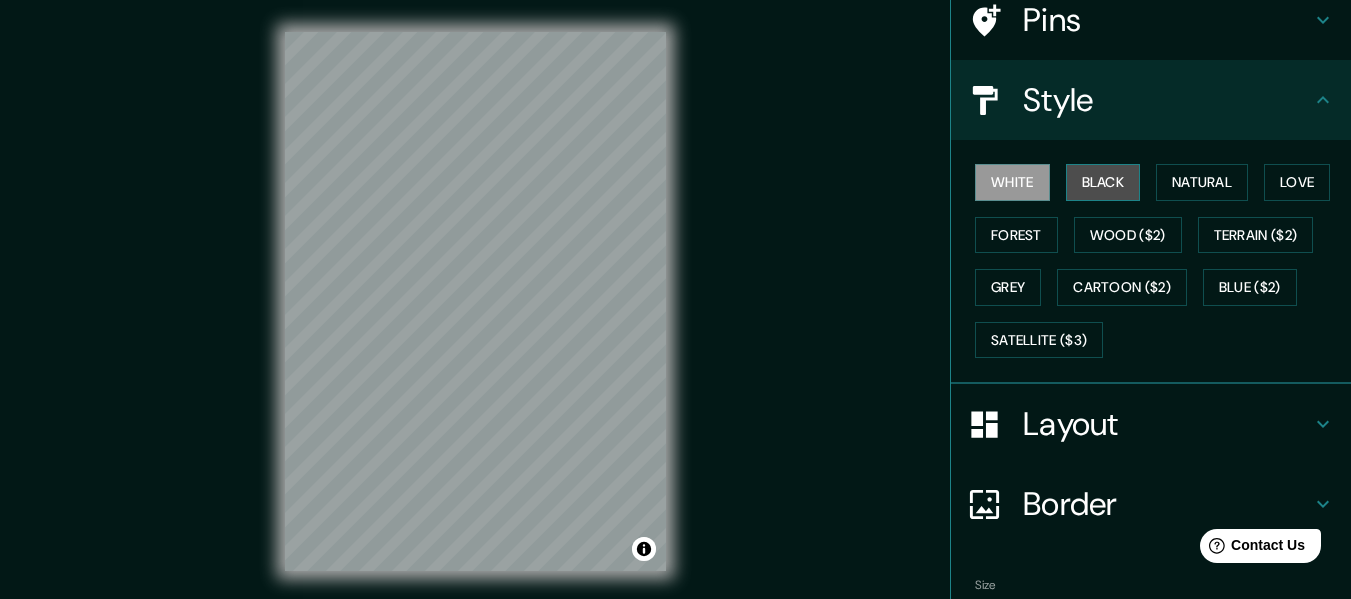 click on "Black" at bounding box center (1103, 182) 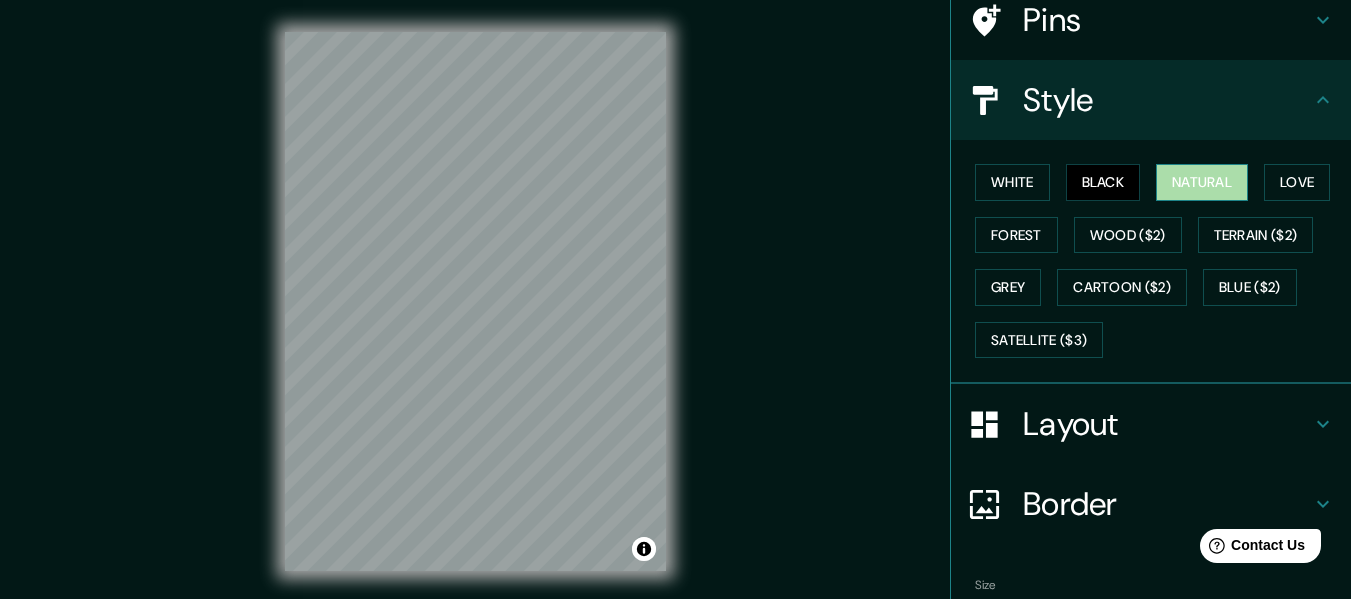 click on "Natural" at bounding box center (1202, 182) 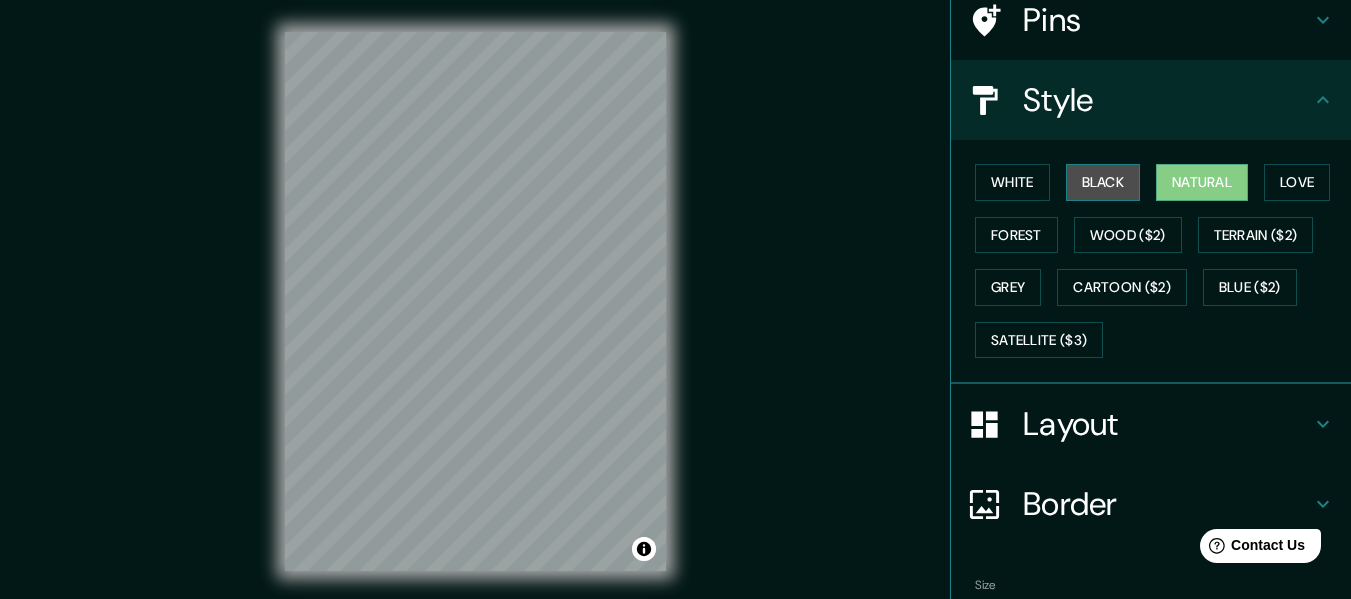 click on "Black" at bounding box center (1103, 182) 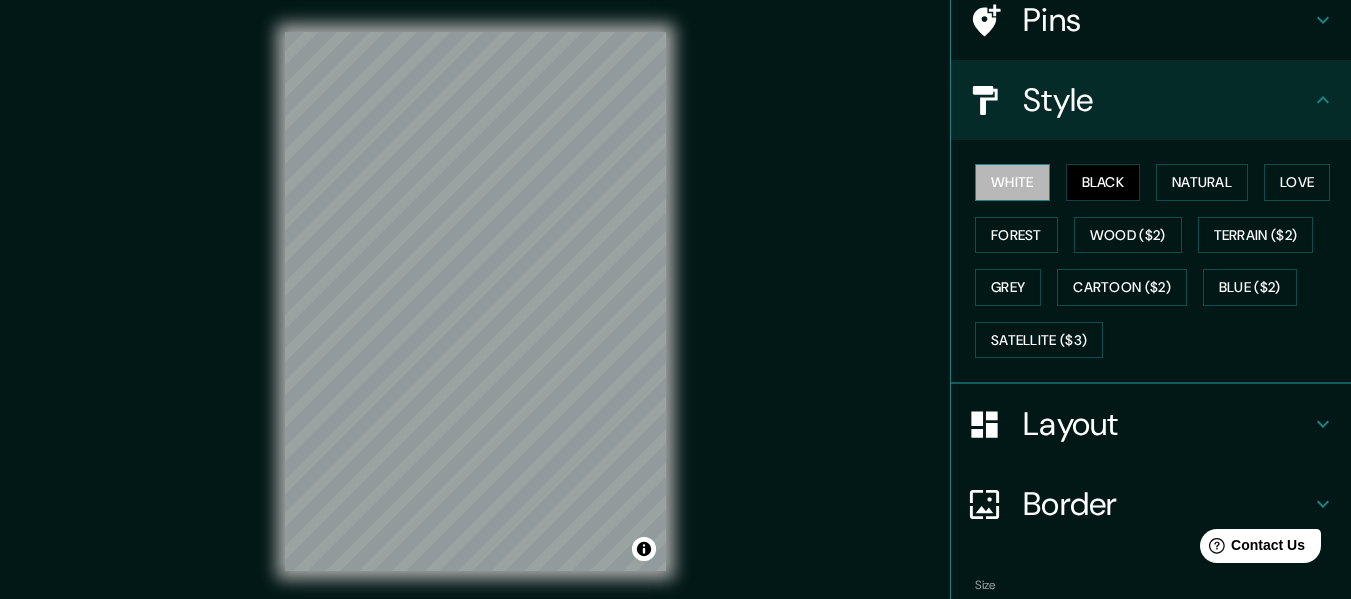 click on "White" at bounding box center (1012, 182) 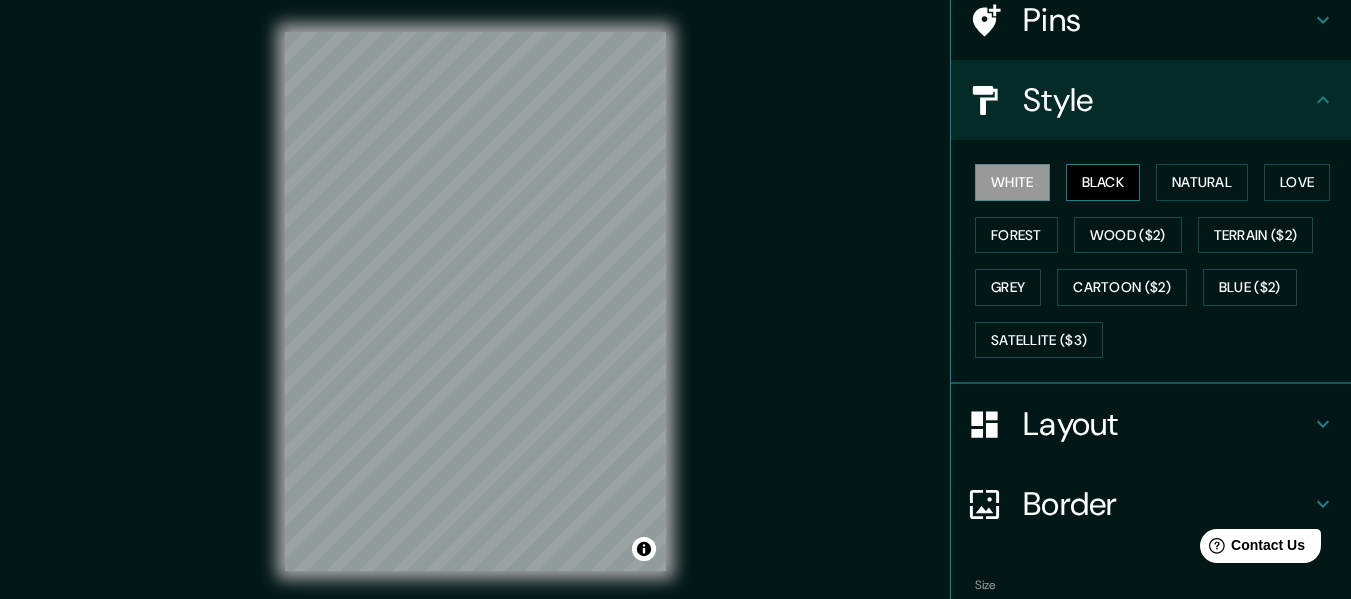 click on "Black" at bounding box center [1103, 182] 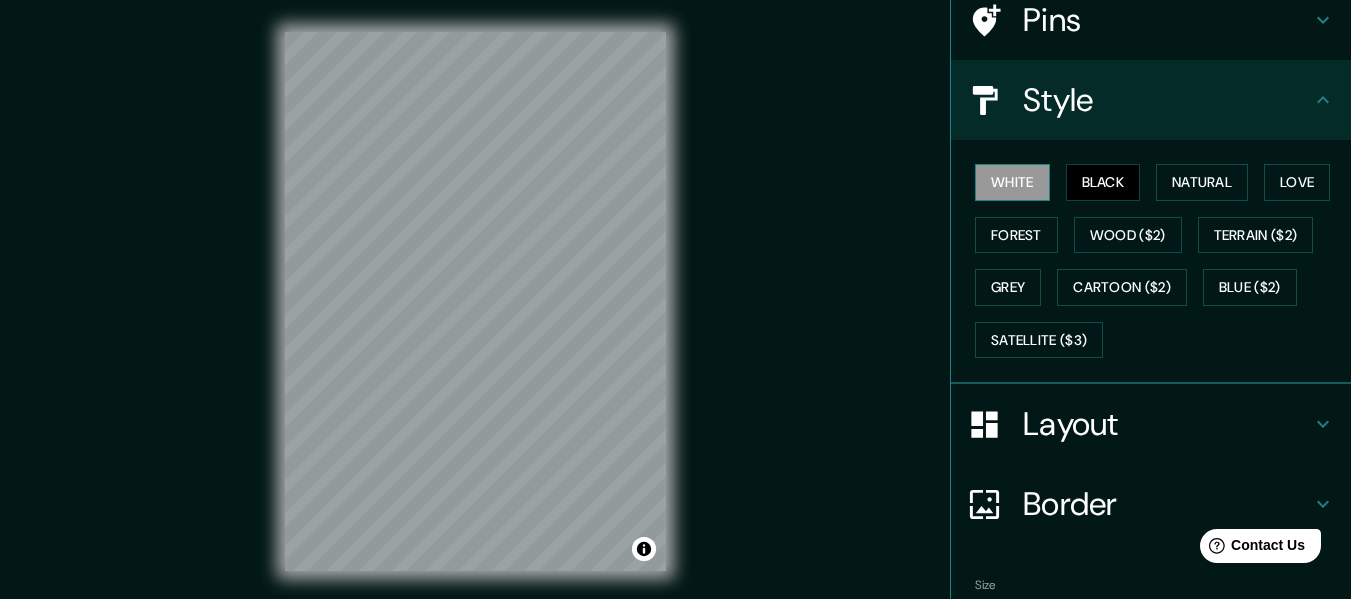 click on "White" at bounding box center (1012, 182) 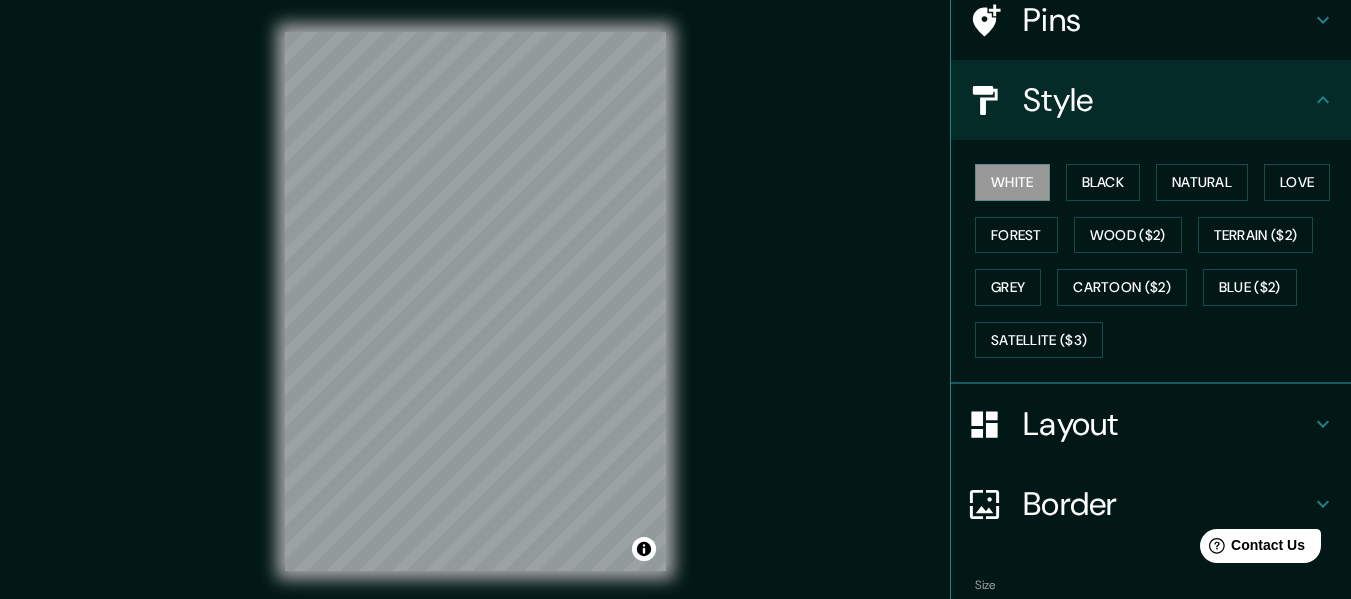 type 